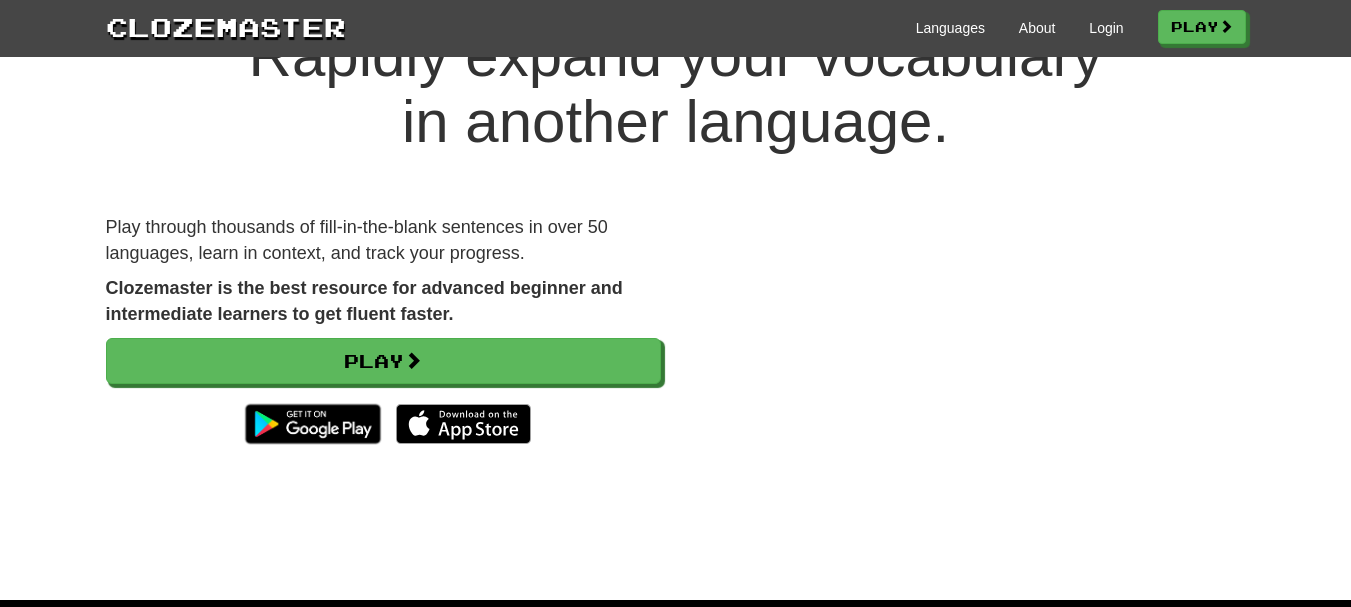 scroll, scrollTop: 92, scrollLeft: 0, axis: vertical 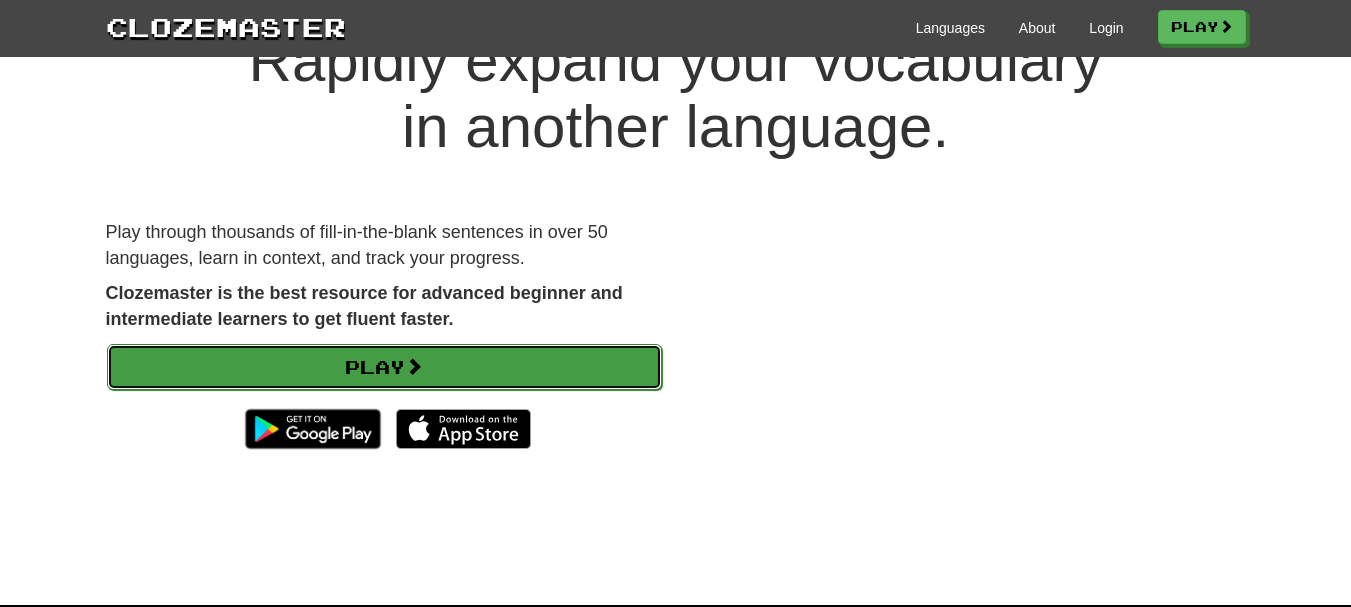 click on "Play" at bounding box center [384, 367] 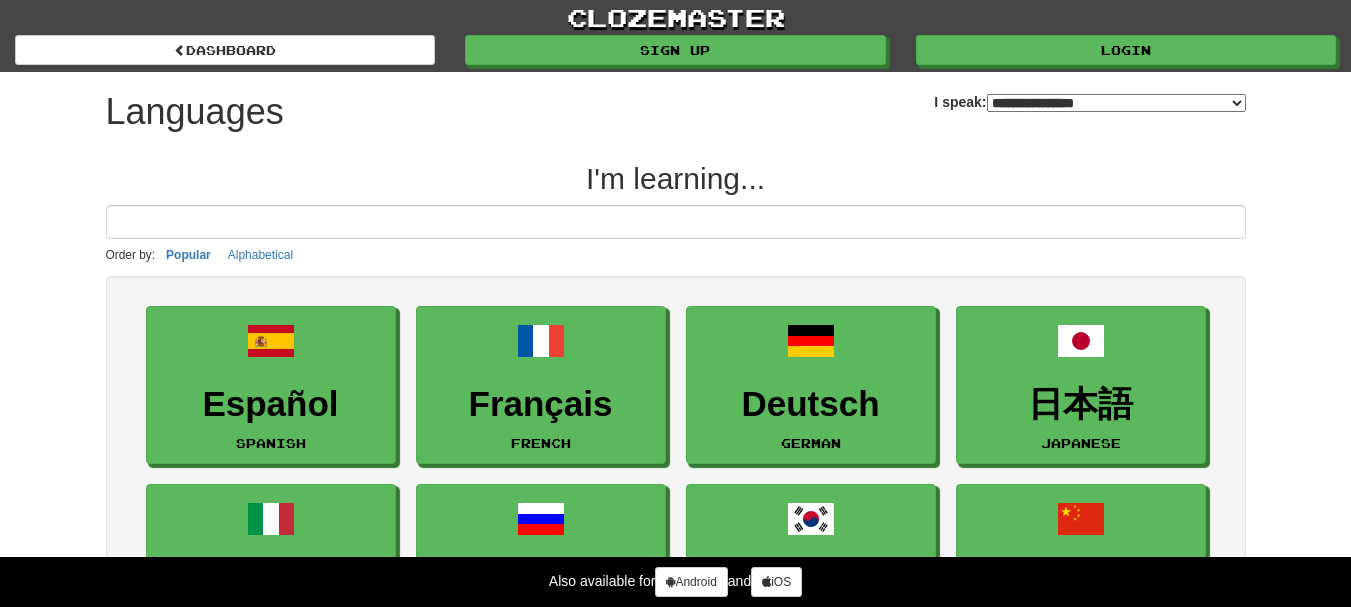 select on "*******" 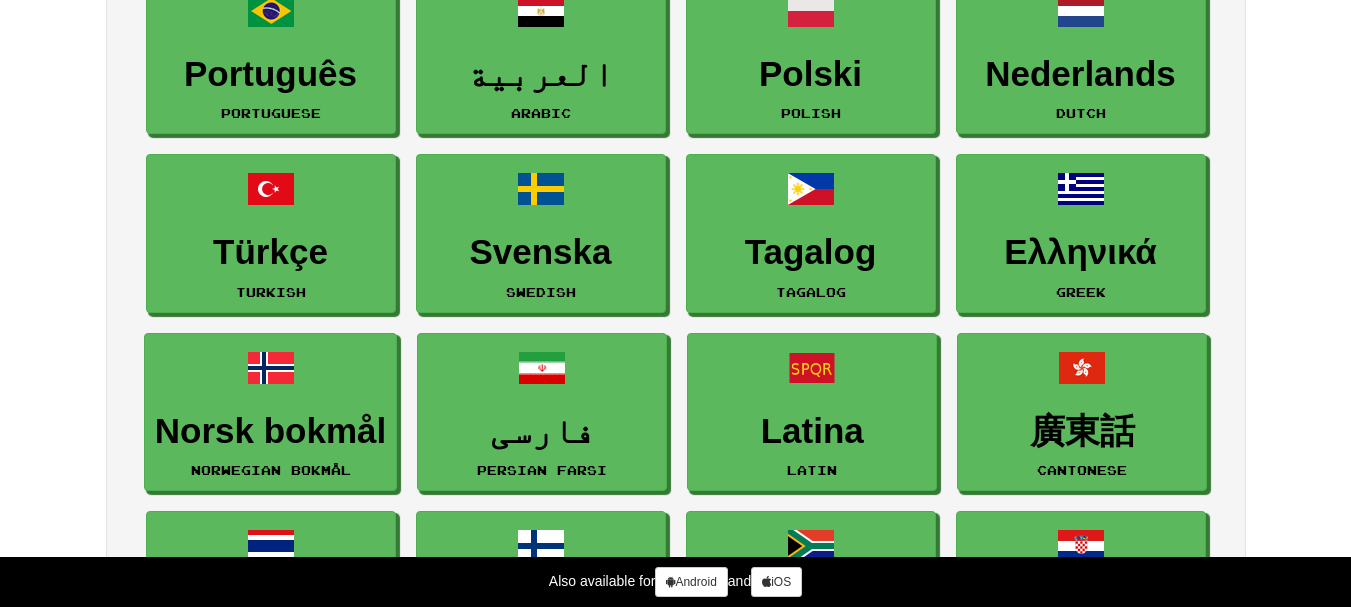 scroll, scrollTop: 0, scrollLeft: 0, axis: both 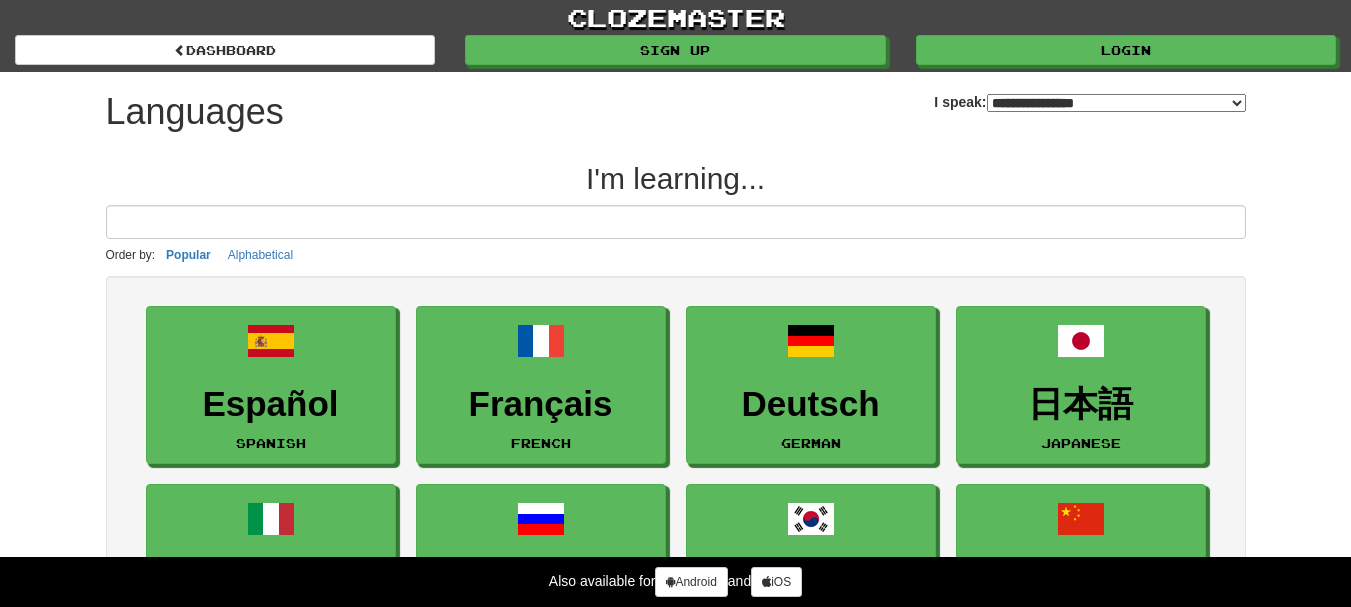 click at bounding box center (676, 222) 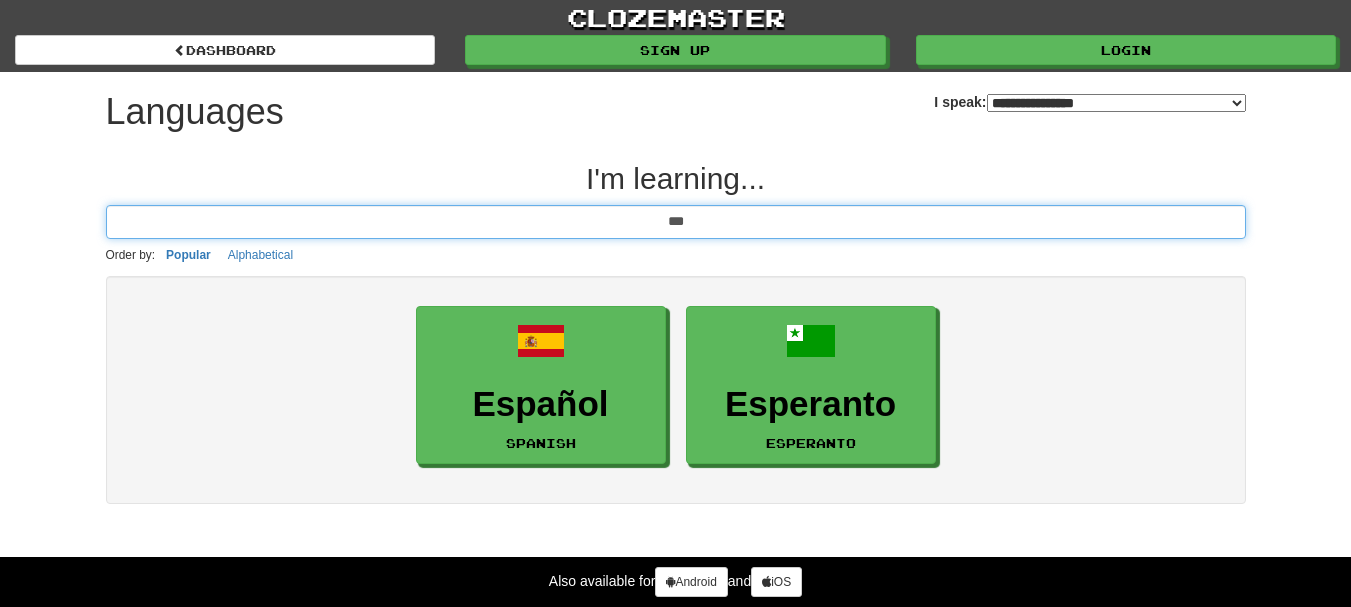 type on "***" 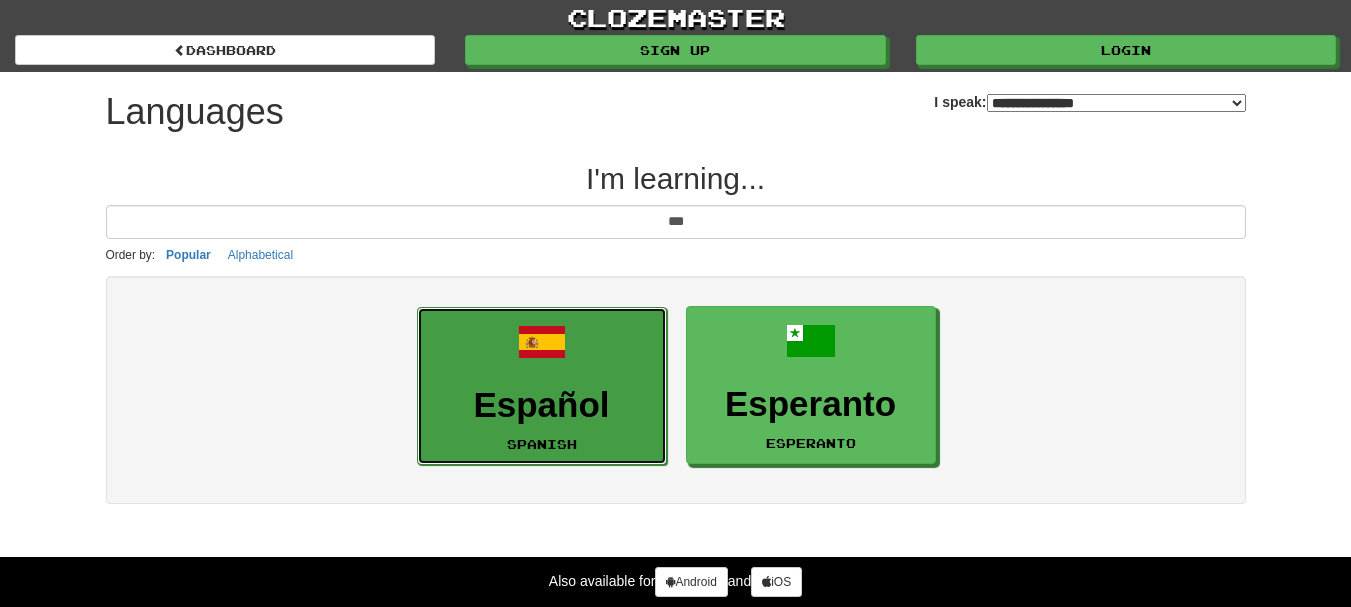 click on "Español Spanish" at bounding box center [542, 386] 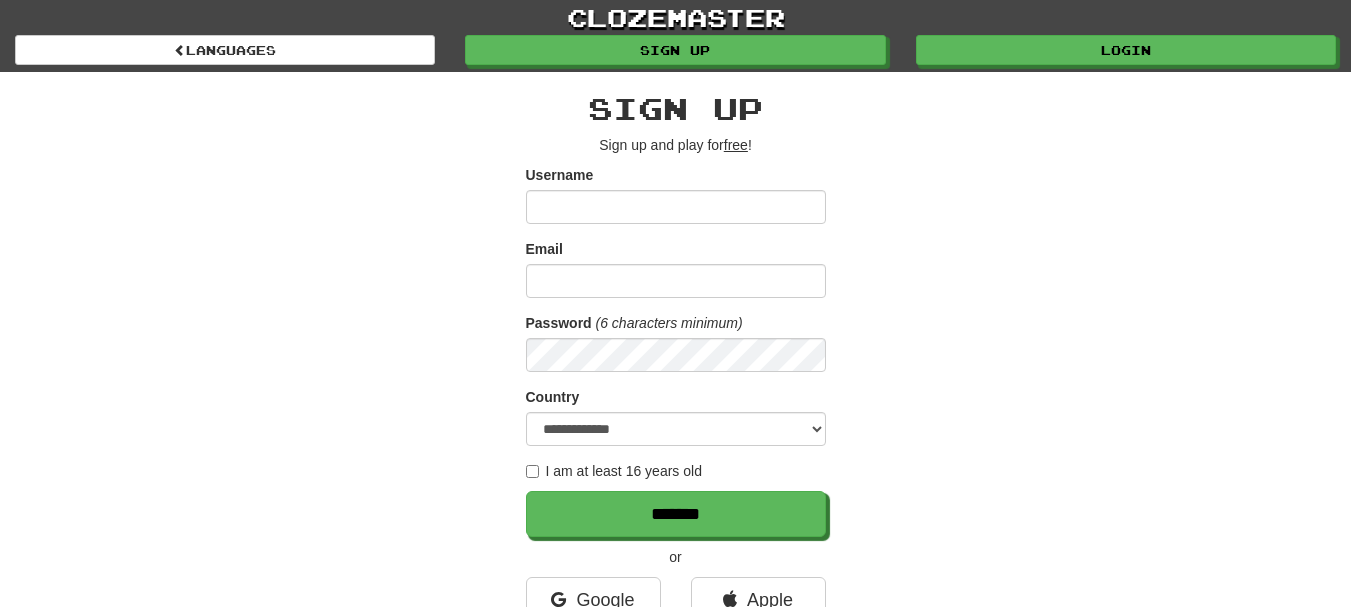 scroll, scrollTop: 0, scrollLeft: 0, axis: both 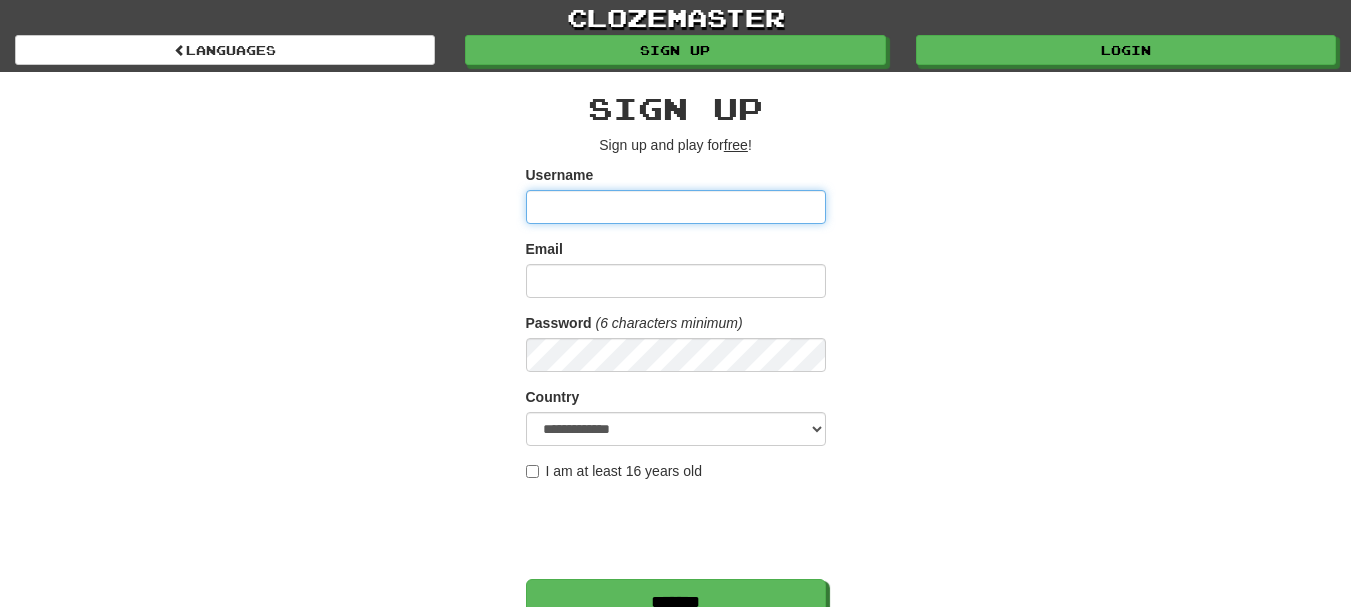 click on "Username" at bounding box center [676, 207] 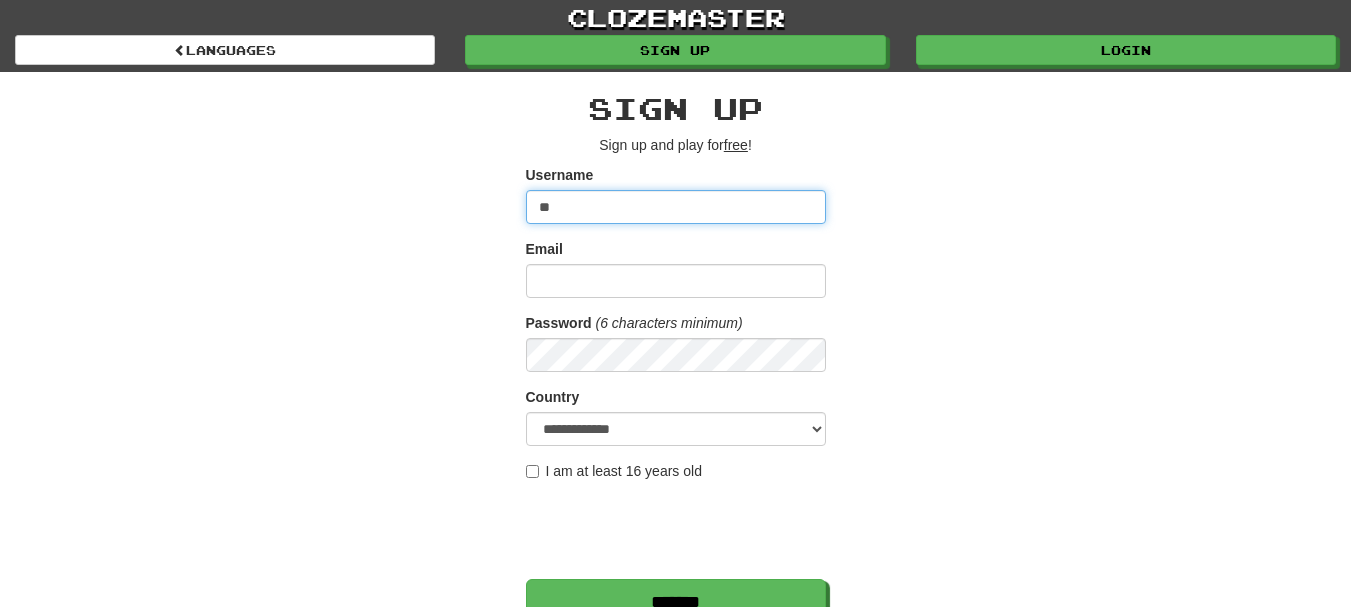 type on "*" 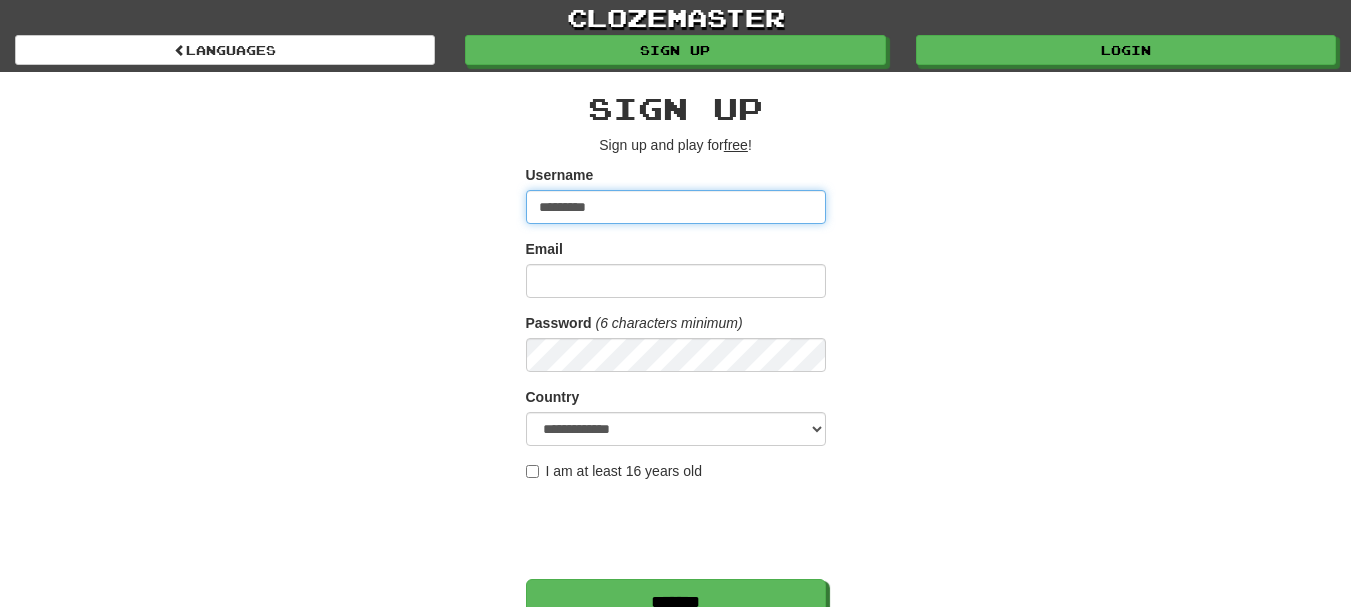 type on "*********" 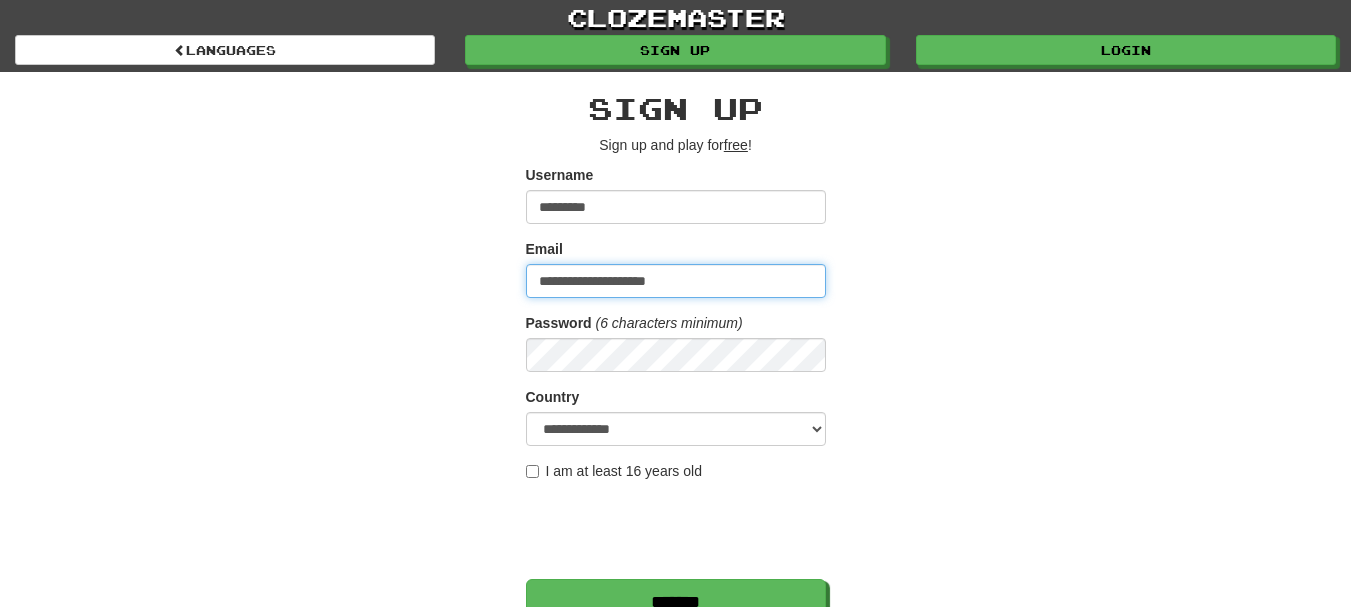 type on "**********" 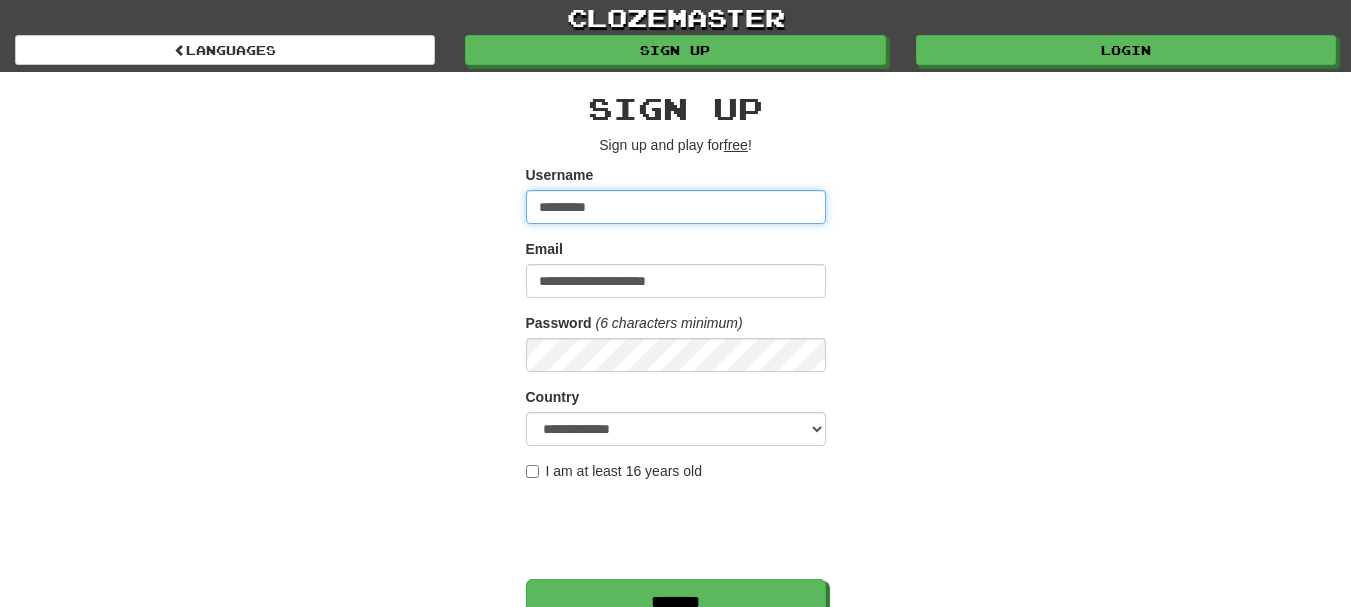 click on "*********" at bounding box center (676, 207) 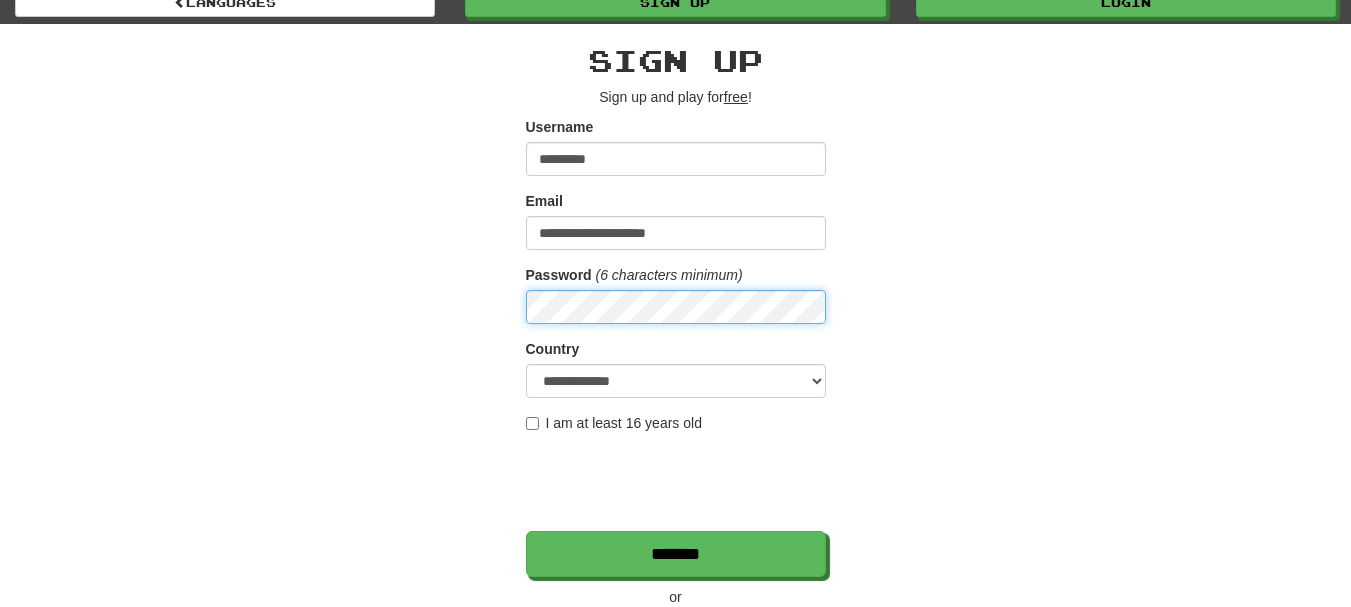 scroll, scrollTop: 139, scrollLeft: 0, axis: vertical 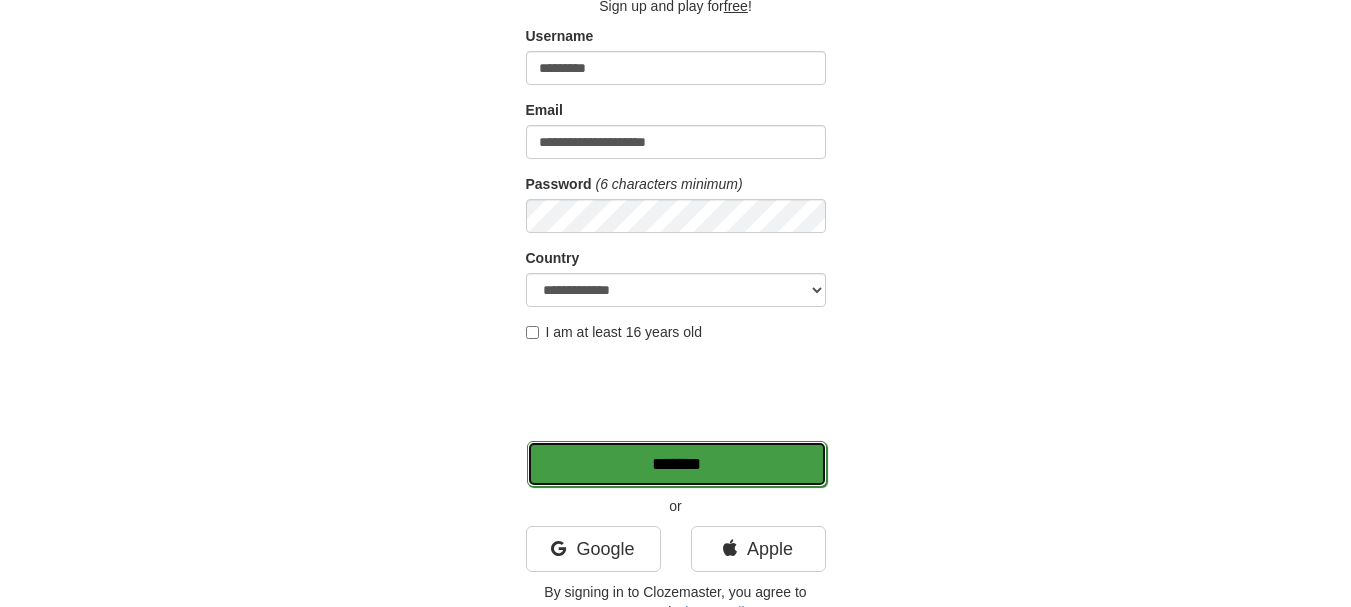 click on "*******" at bounding box center [677, 464] 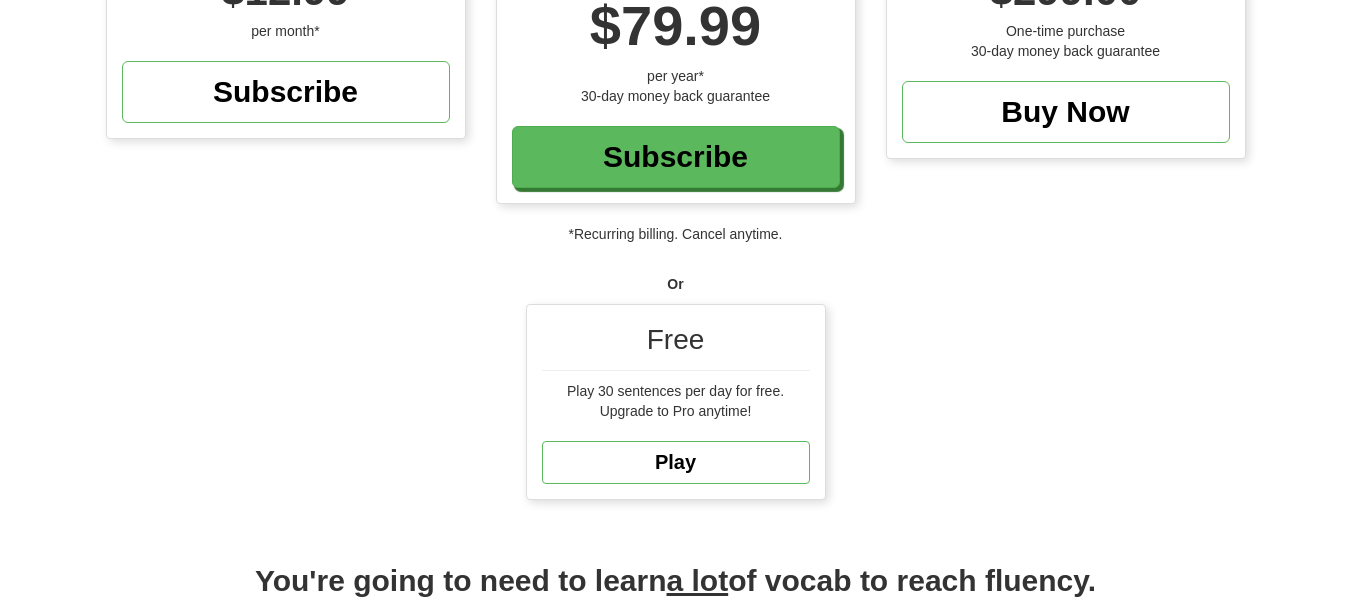 scroll, scrollTop: 343, scrollLeft: 0, axis: vertical 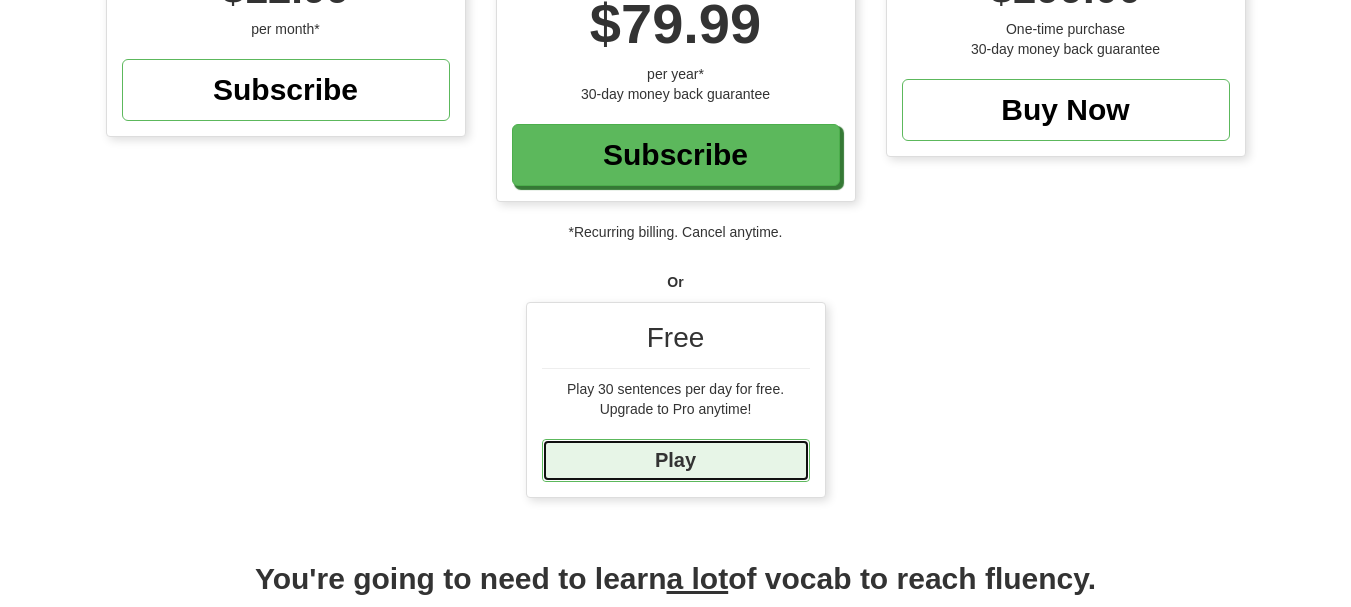 click on "Play" at bounding box center (676, 460) 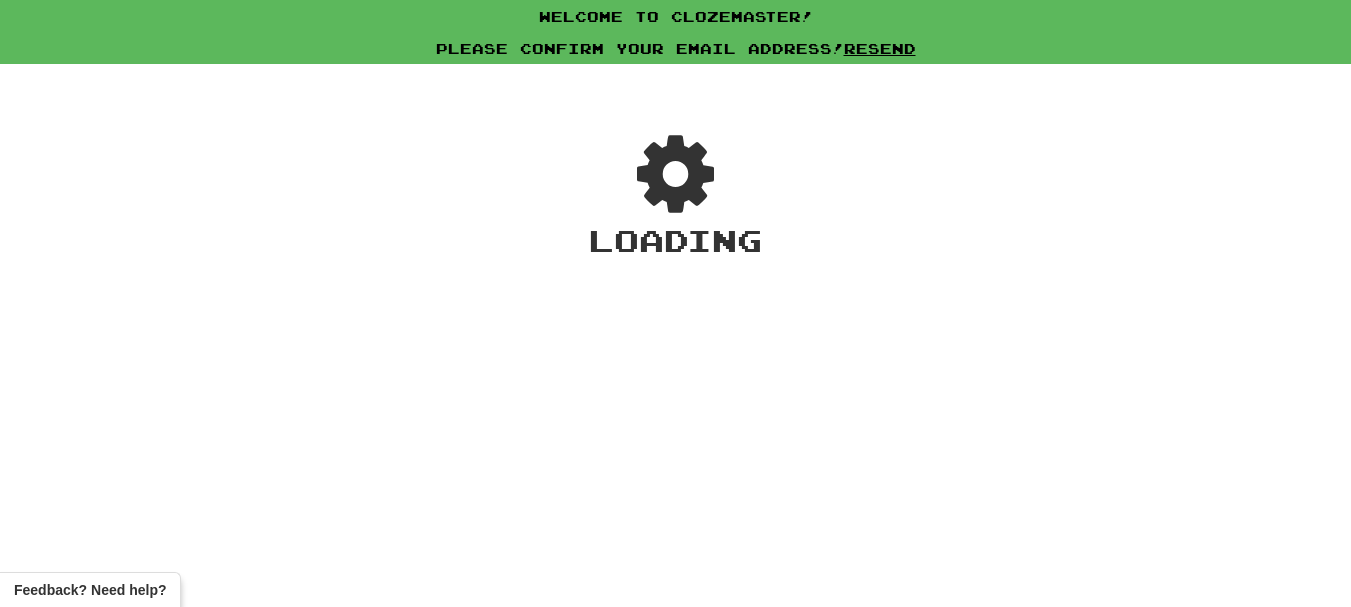 scroll, scrollTop: 0, scrollLeft: 0, axis: both 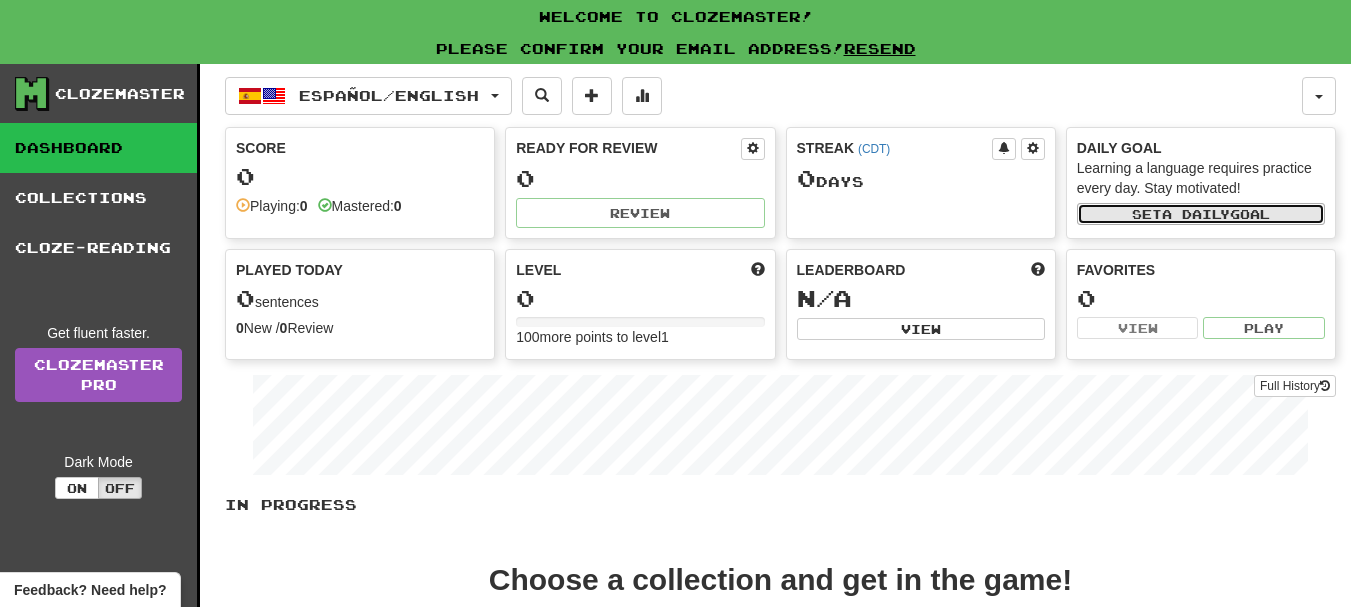 click on "a daily" at bounding box center [1196, 214] 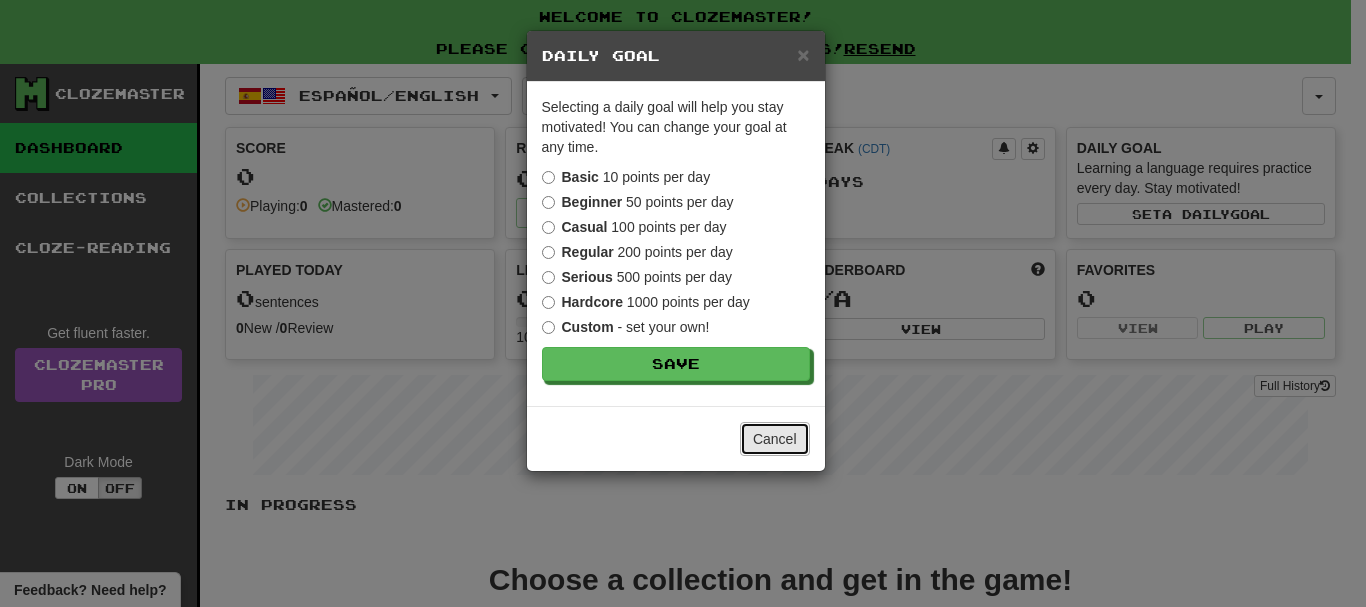 click on "Cancel" at bounding box center (775, 439) 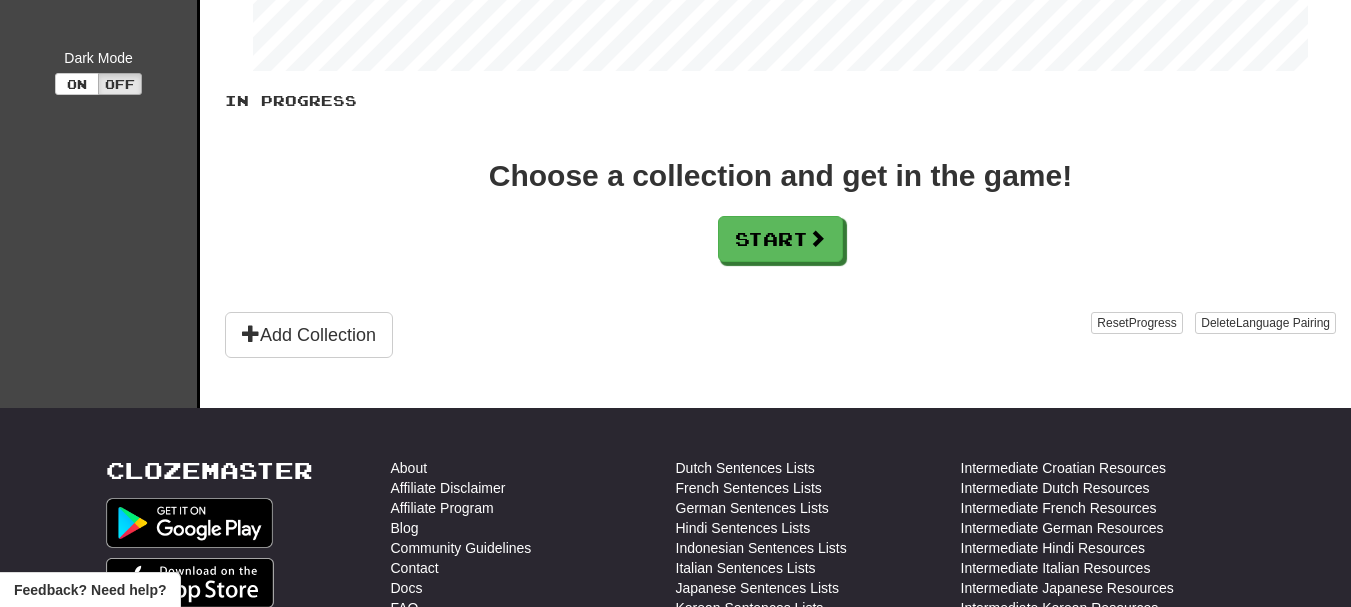 scroll, scrollTop: 408, scrollLeft: 0, axis: vertical 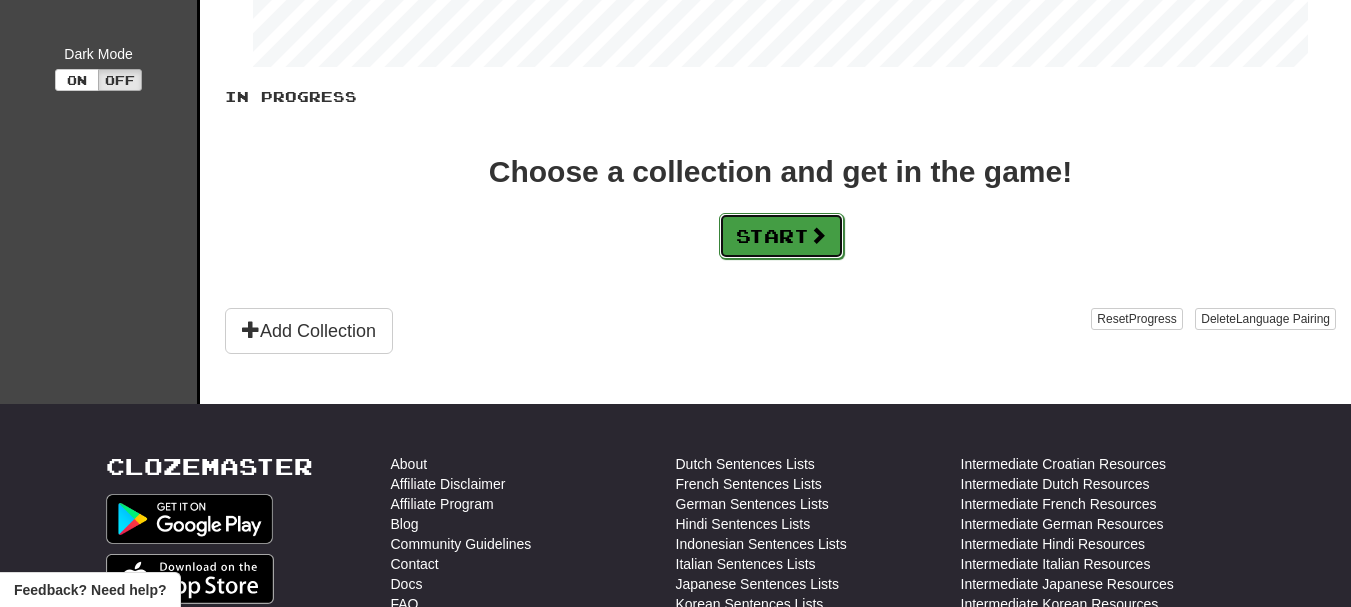 click on "Start" at bounding box center [781, 236] 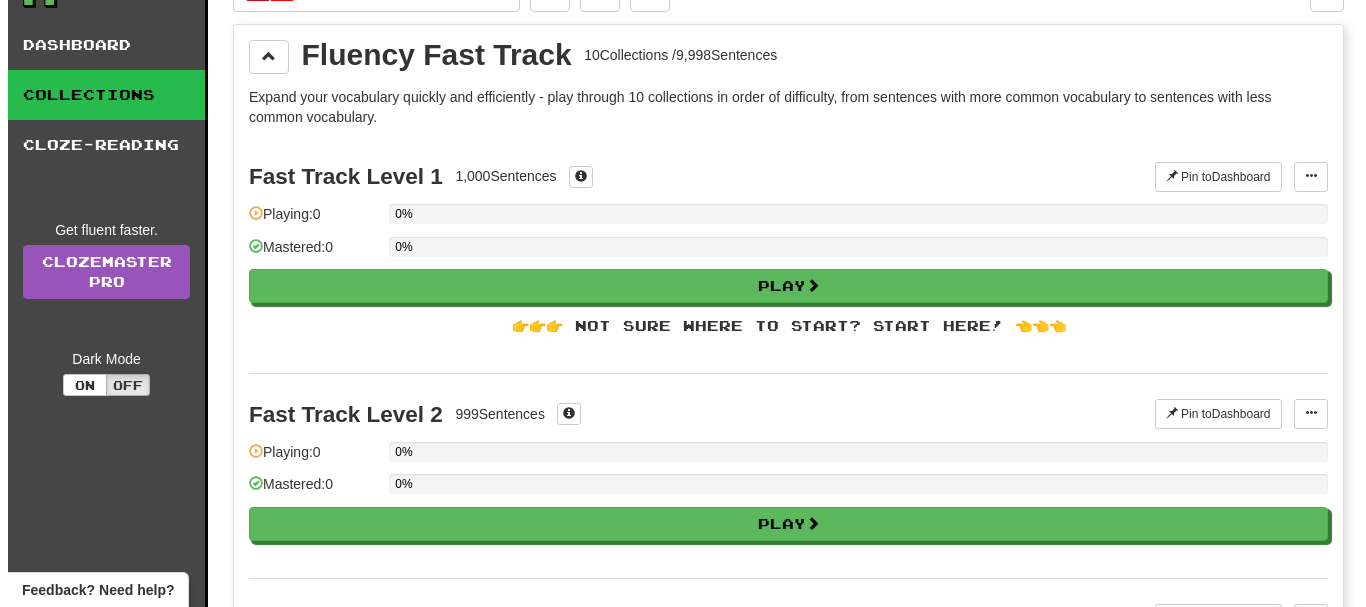 scroll, scrollTop: 0, scrollLeft: 0, axis: both 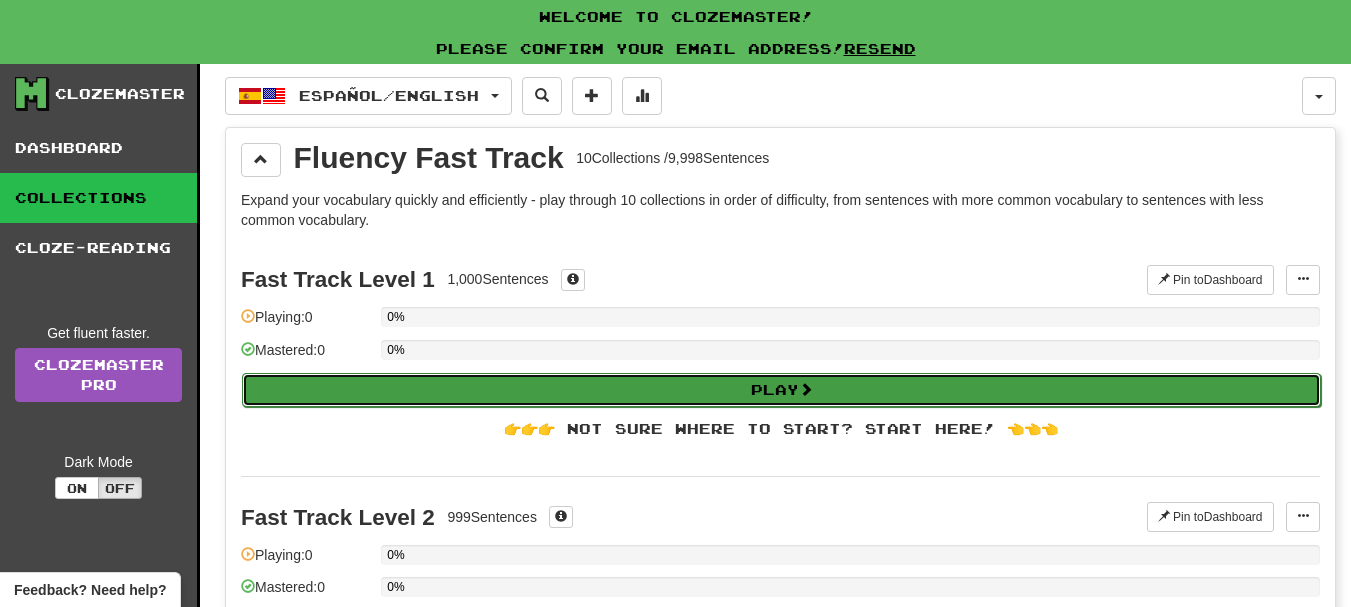 click on "Play" at bounding box center [781, 390] 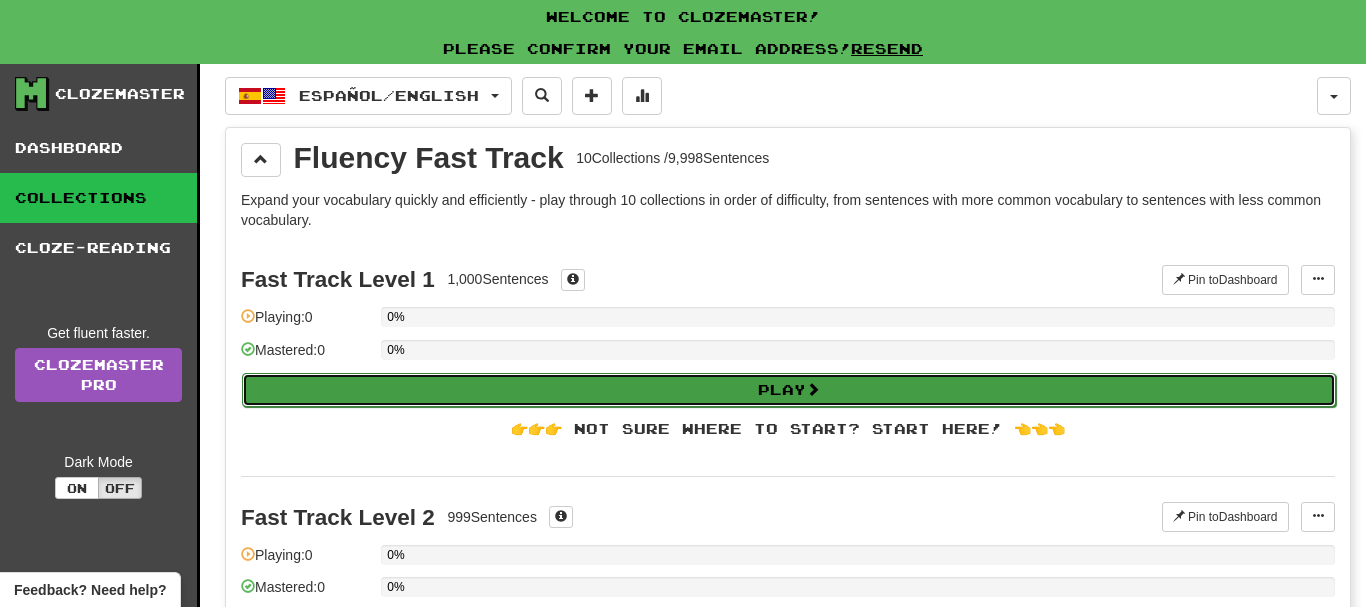 select on "**" 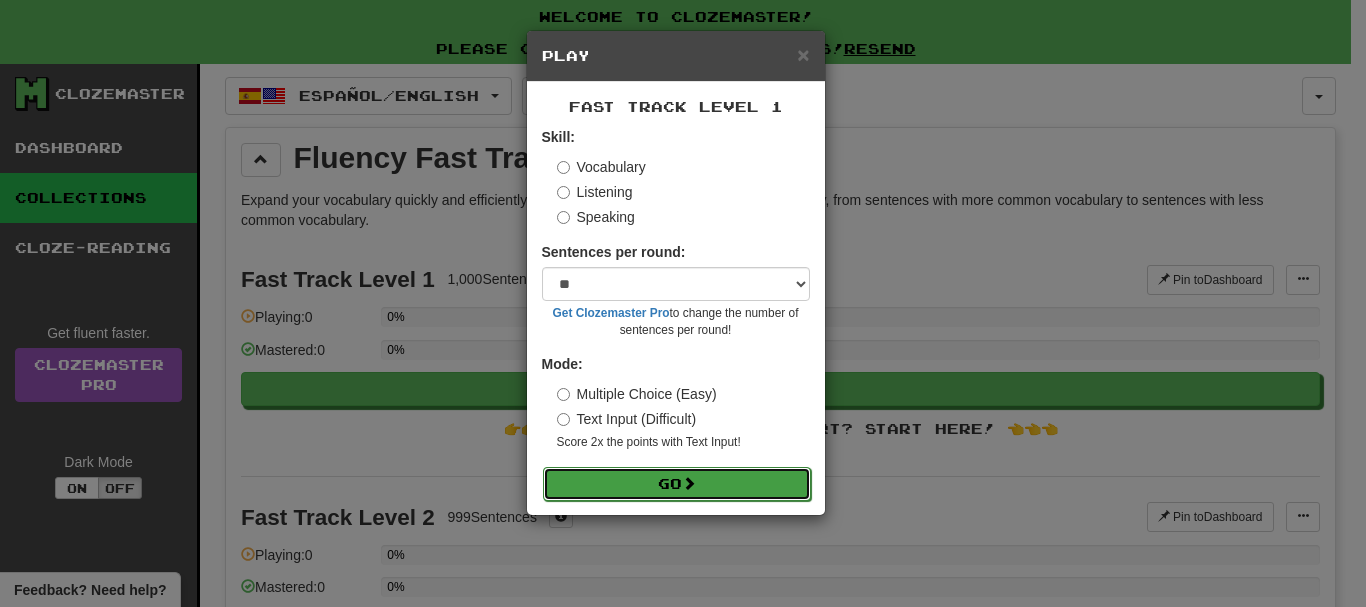 click on "Go" at bounding box center [677, 484] 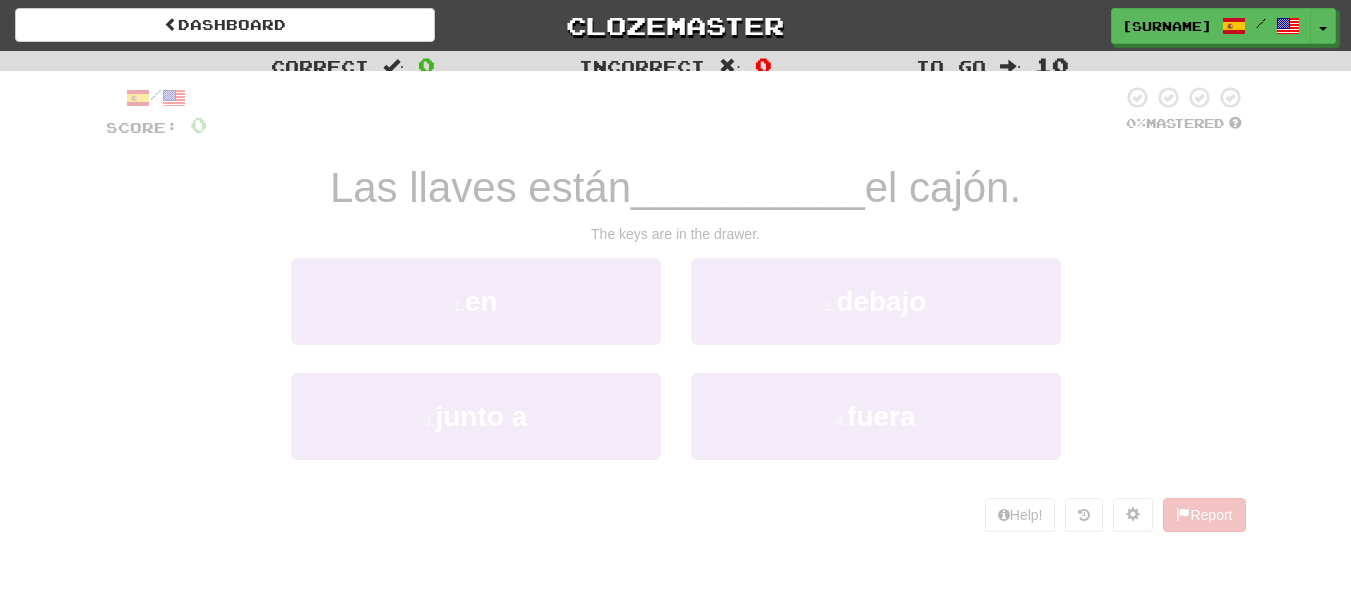 scroll, scrollTop: 0, scrollLeft: 0, axis: both 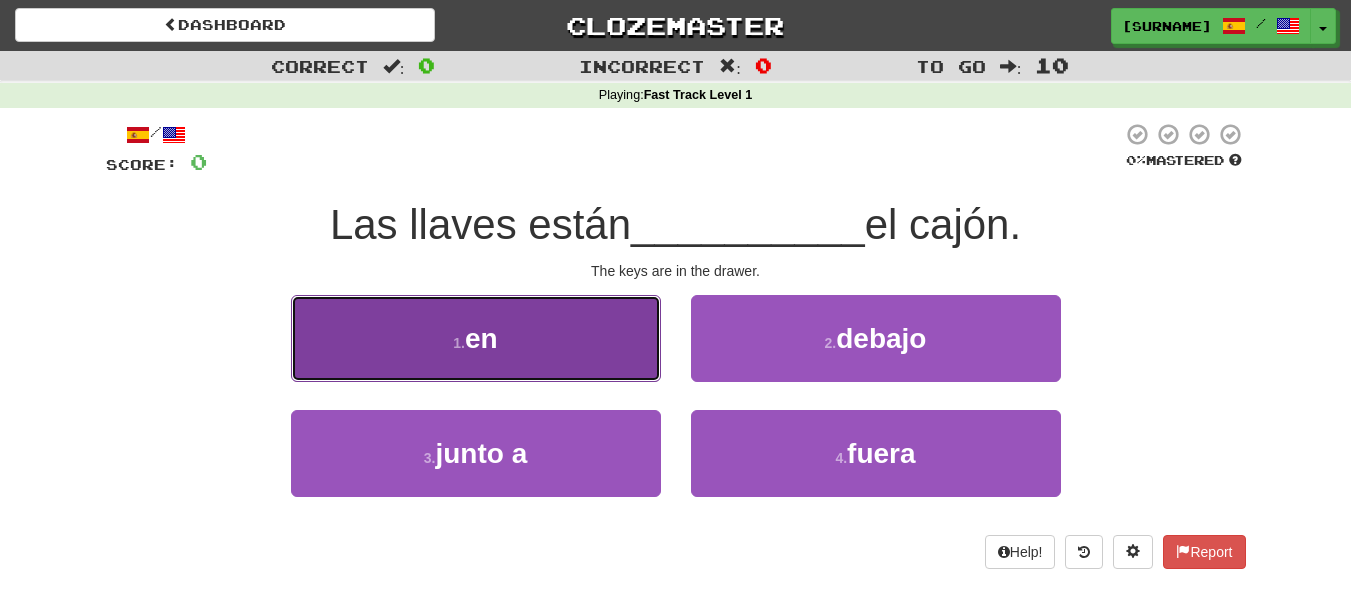click on "1 .  en" at bounding box center [476, 338] 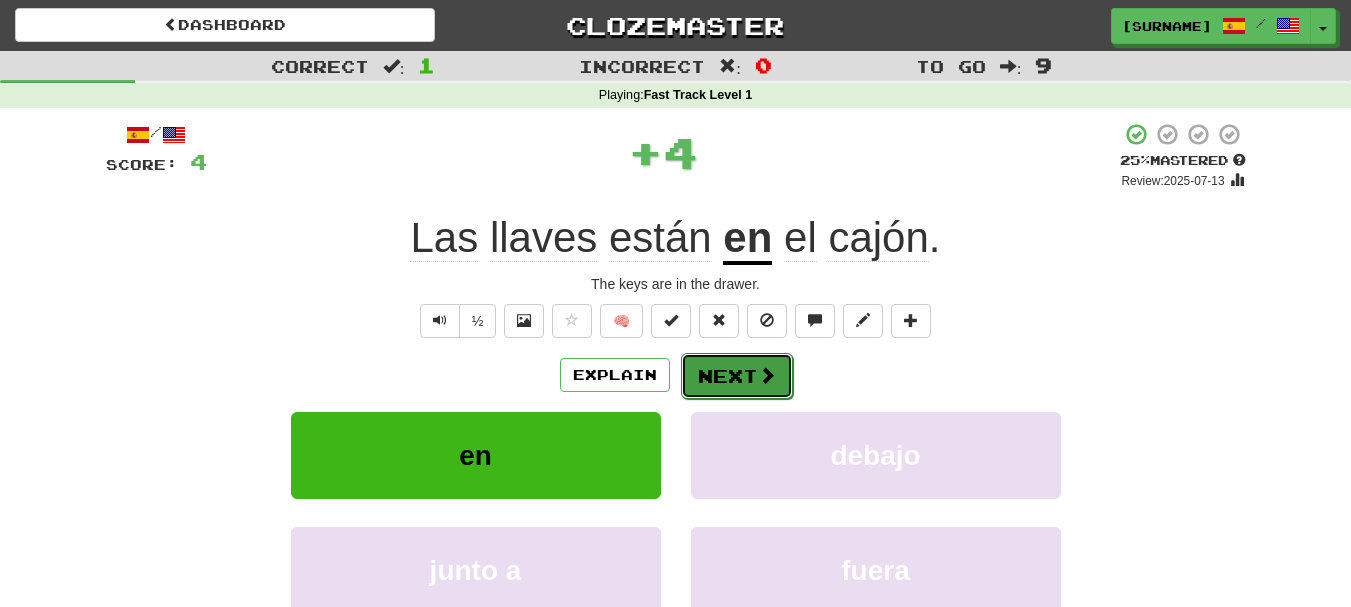 click on "Next" at bounding box center (737, 376) 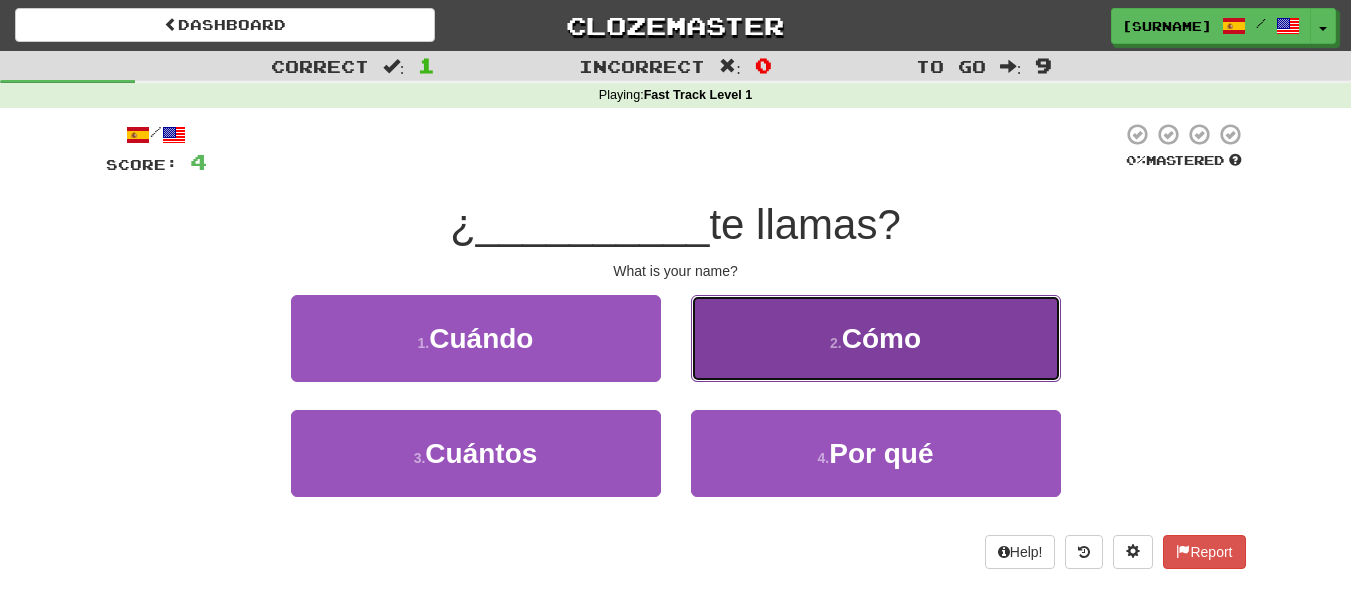 click on "2 .  Cómo" at bounding box center (876, 338) 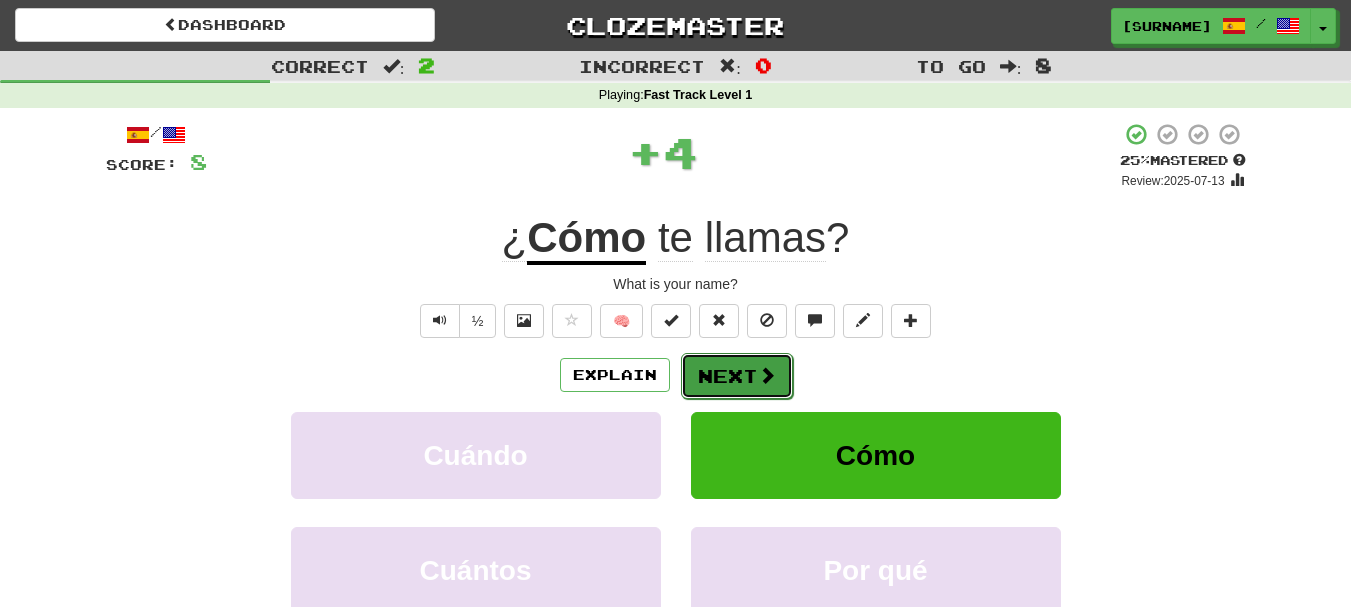 click on "Next" at bounding box center (737, 376) 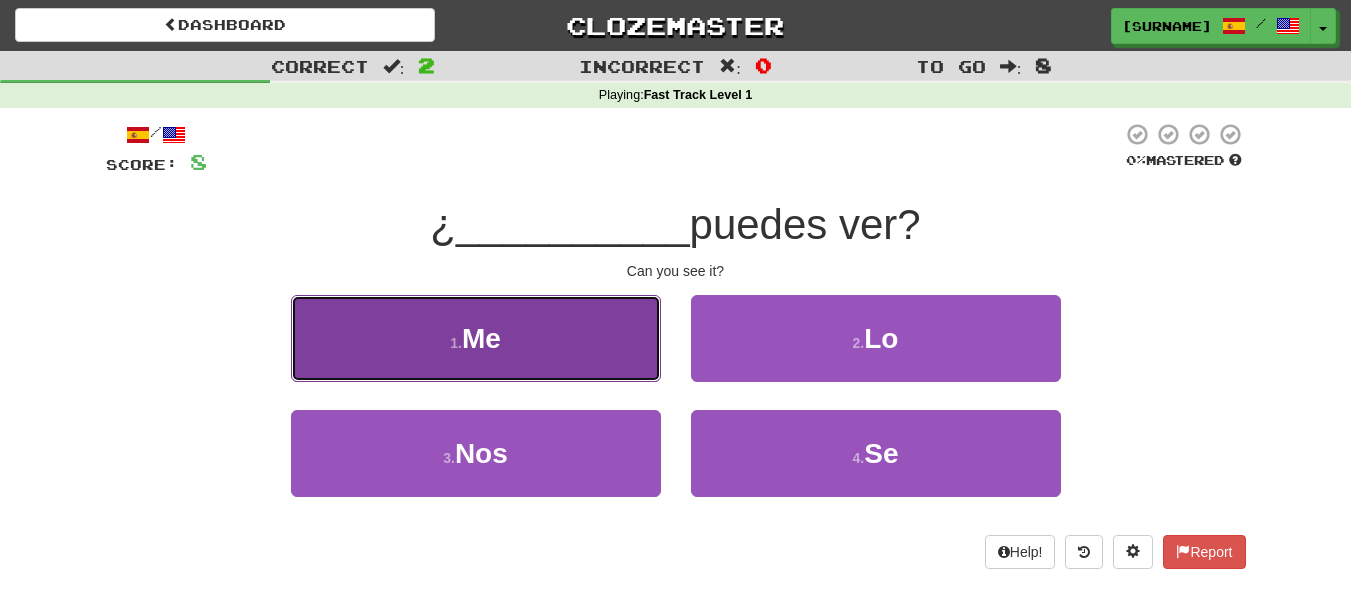 click on "1 .  Me" at bounding box center [476, 338] 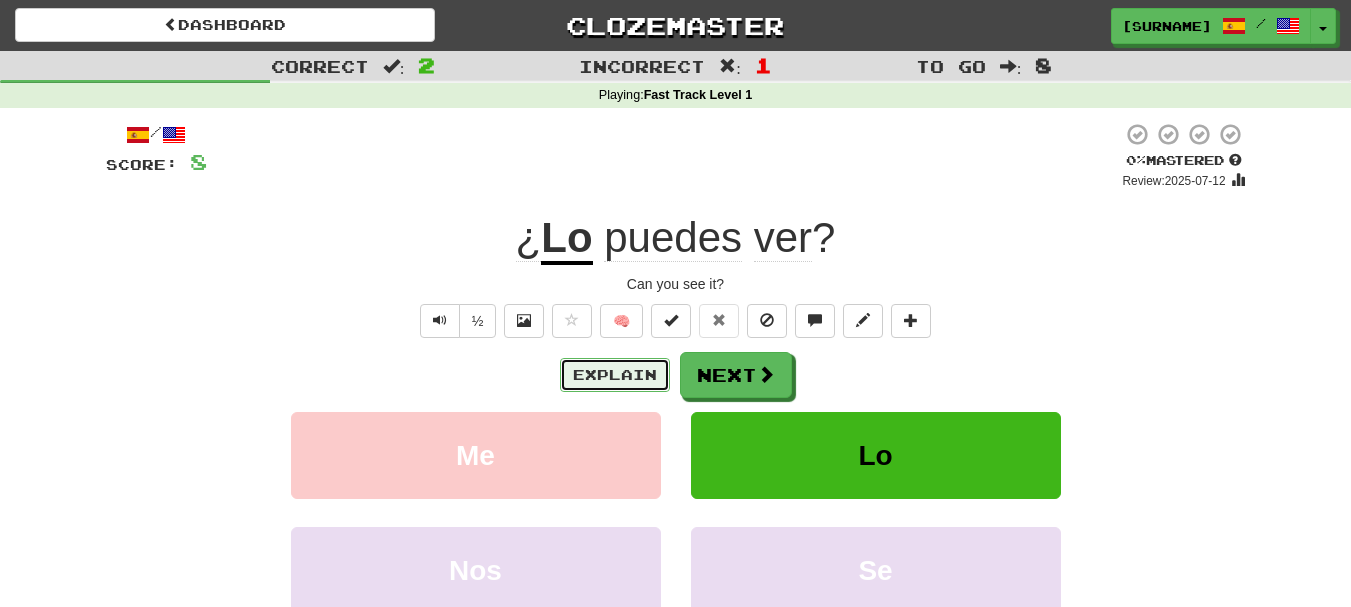 click on "Explain" at bounding box center (615, 375) 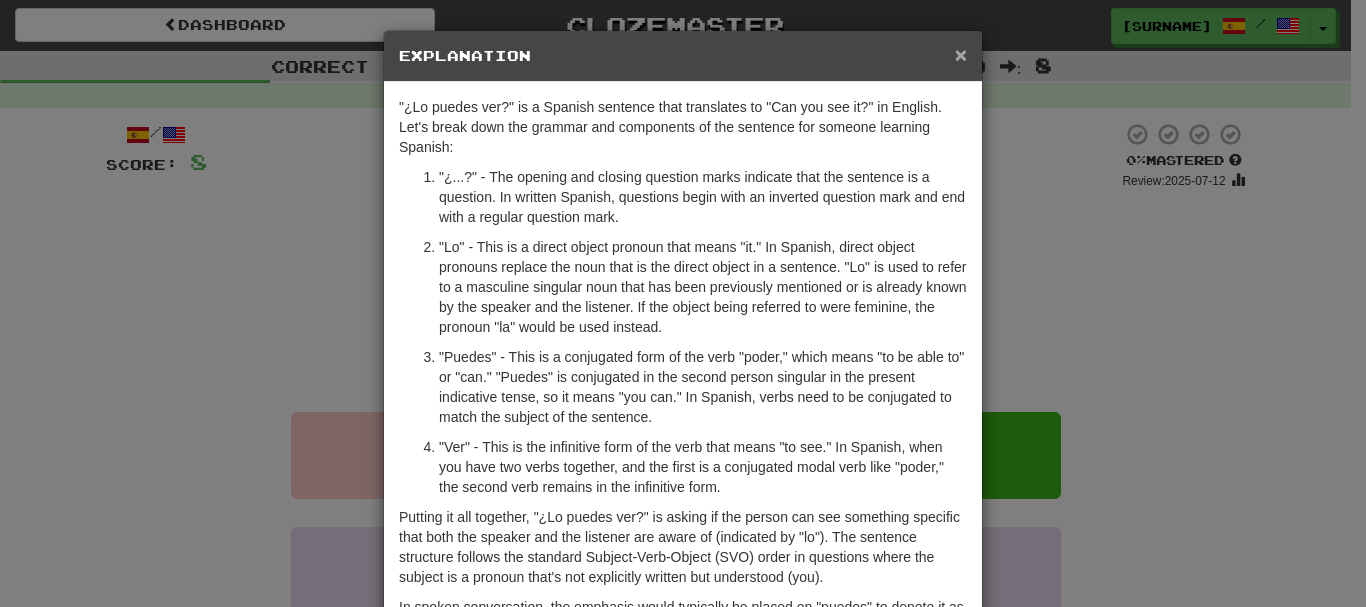 click on "×" at bounding box center (961, 54) 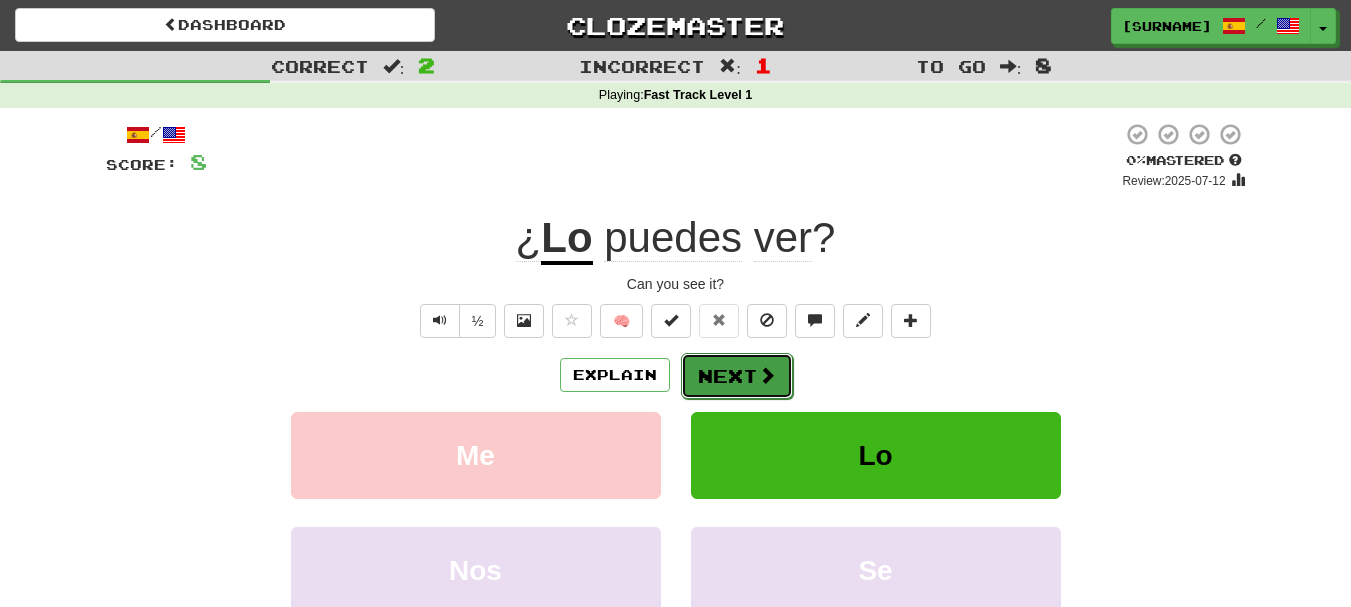 click on "Next" at bounding box center (737, 376) 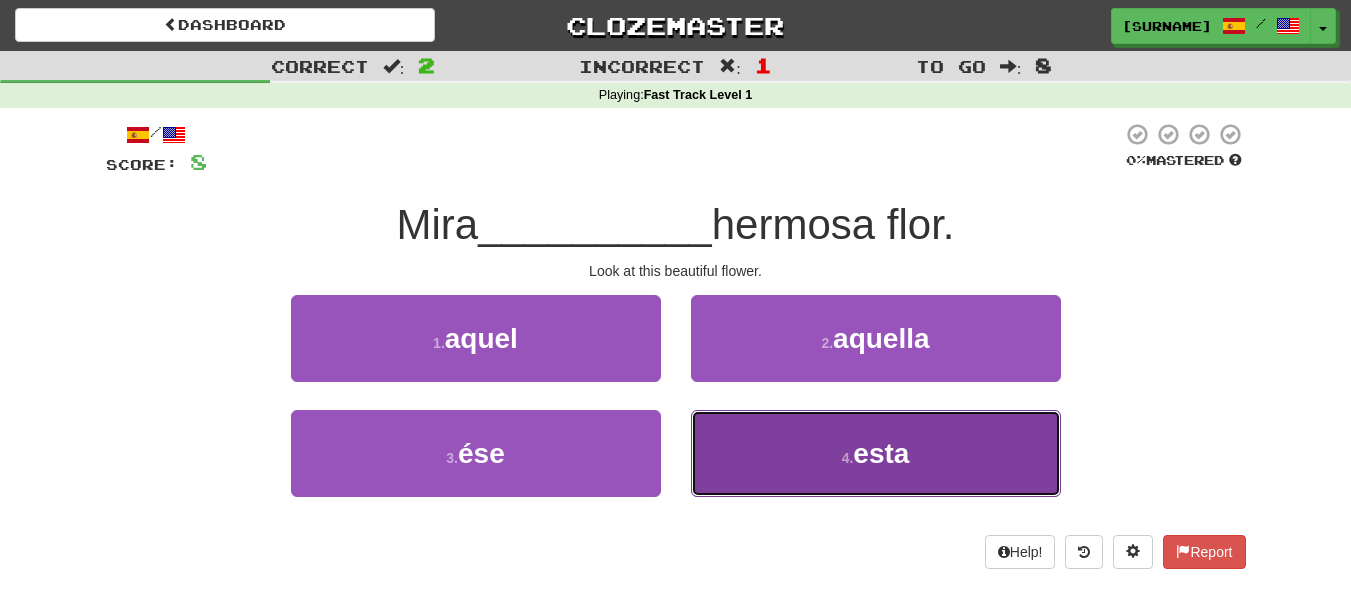 click on "4 .  esta" at bounding box center [876, 453] 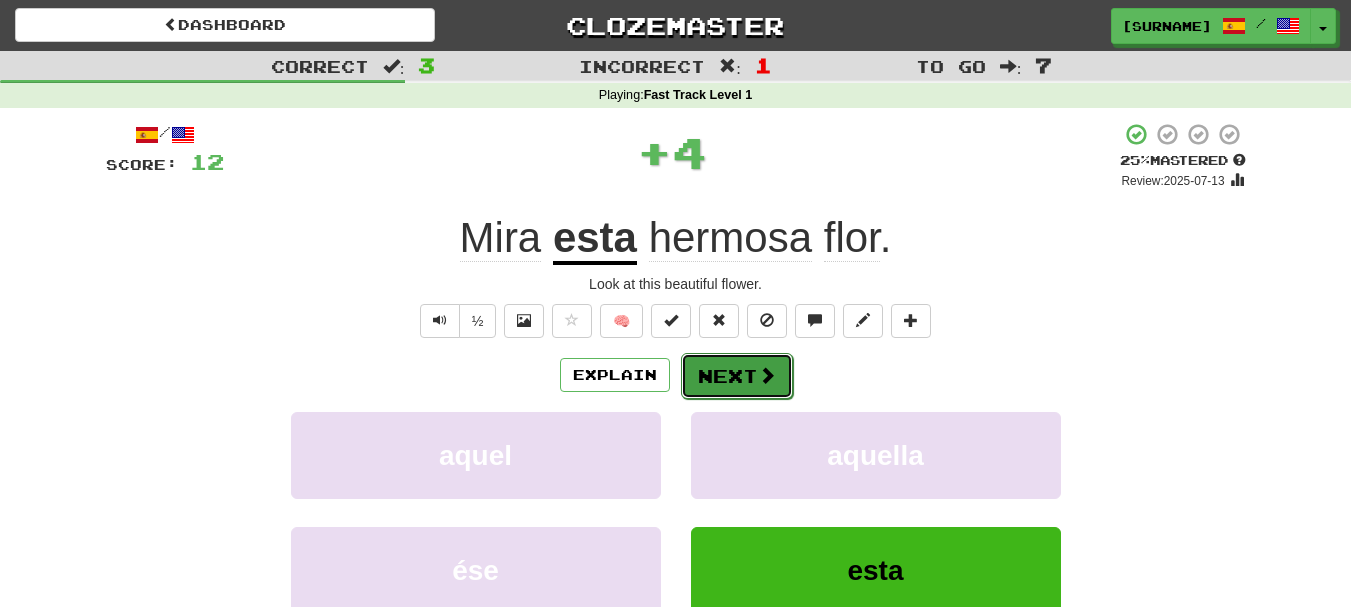 click on "Next" at bounding box center (737, 376) 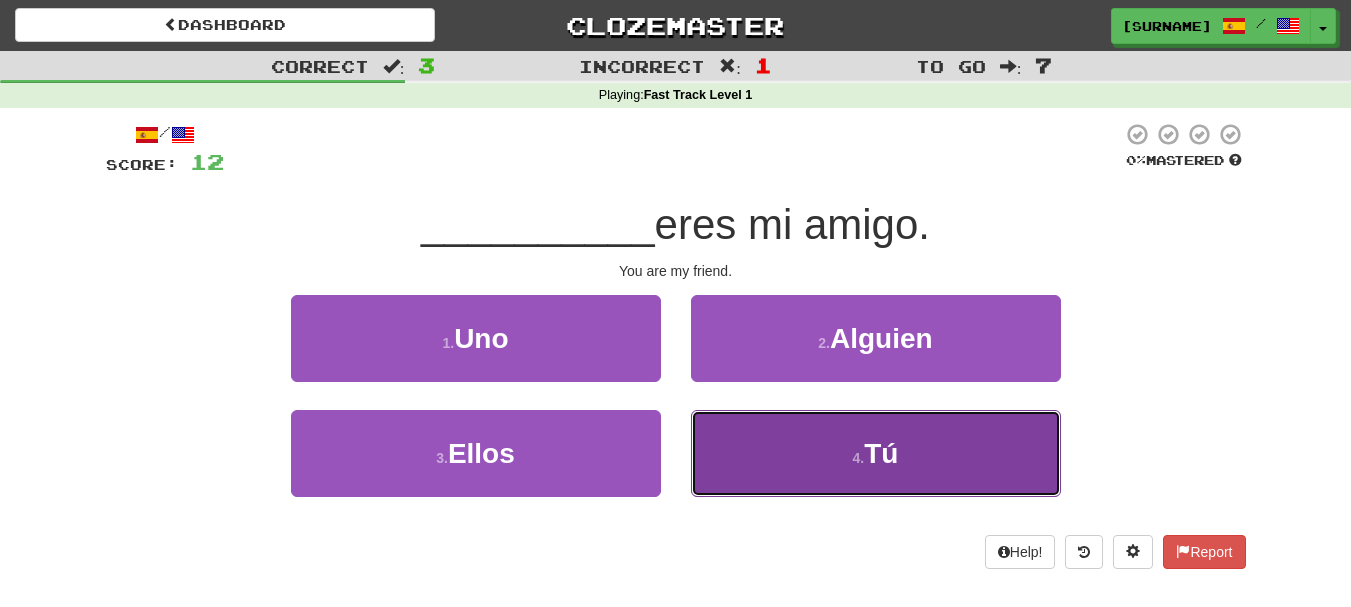 click on "4 .  Tú" at bounding box center [876, 453] 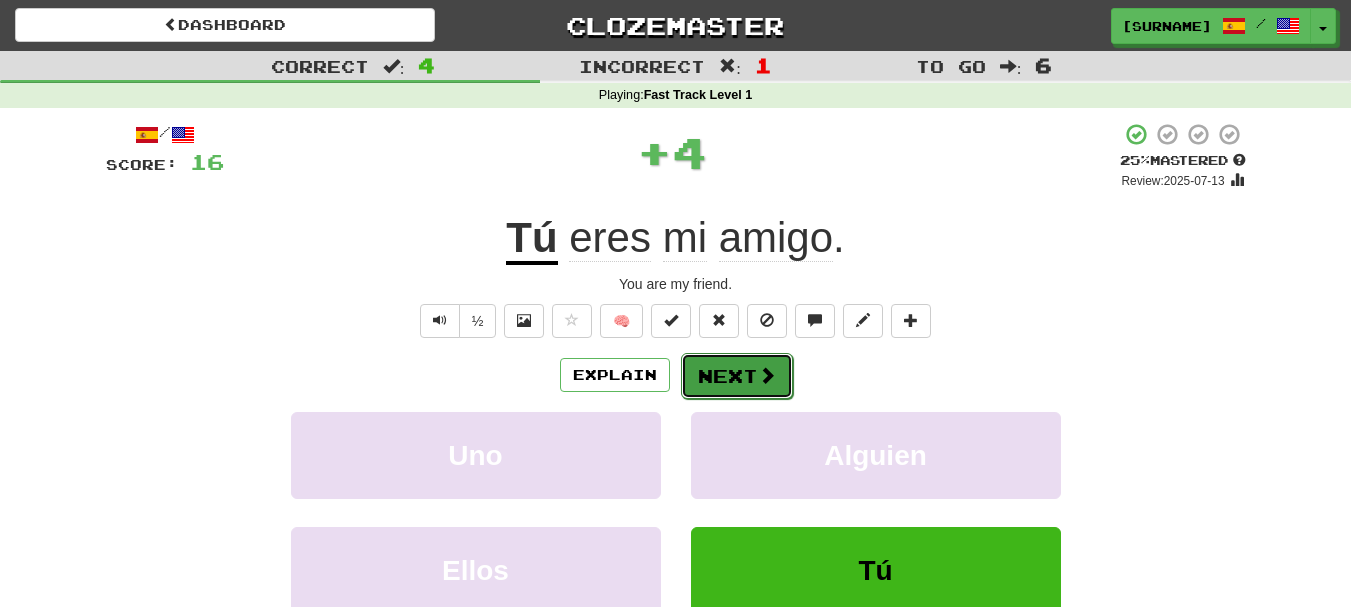 click on "Next" at bounding box center (737, 376) 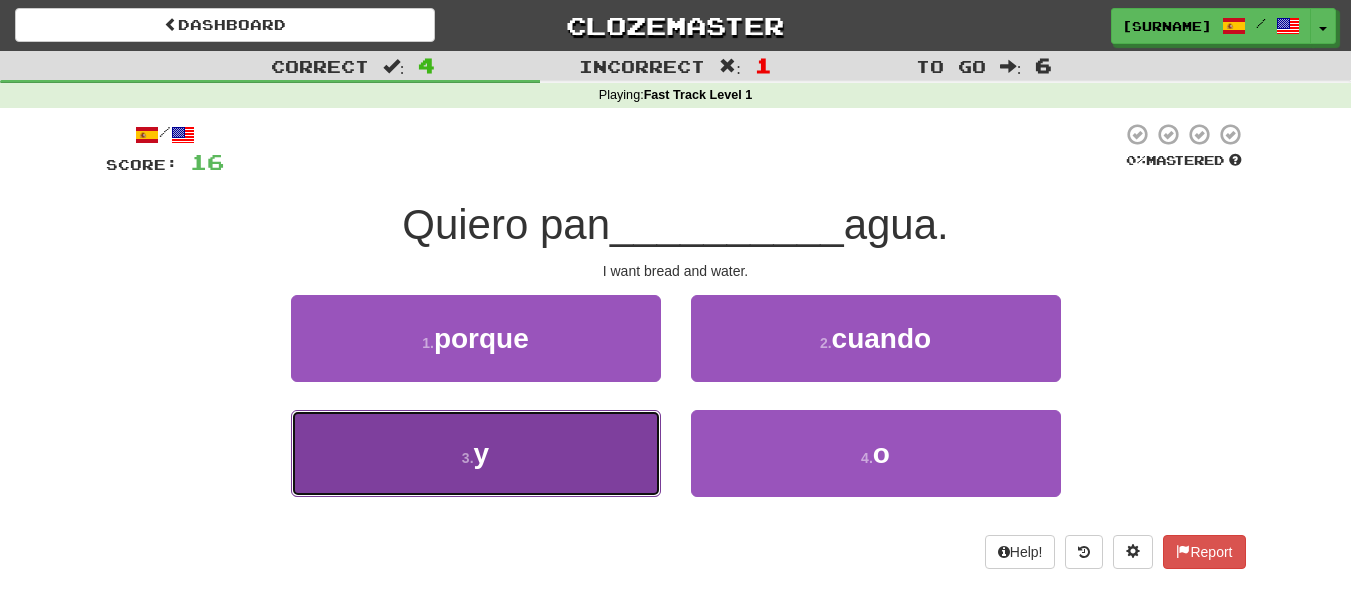 click on "3 ." at bounding box center (468, 458) 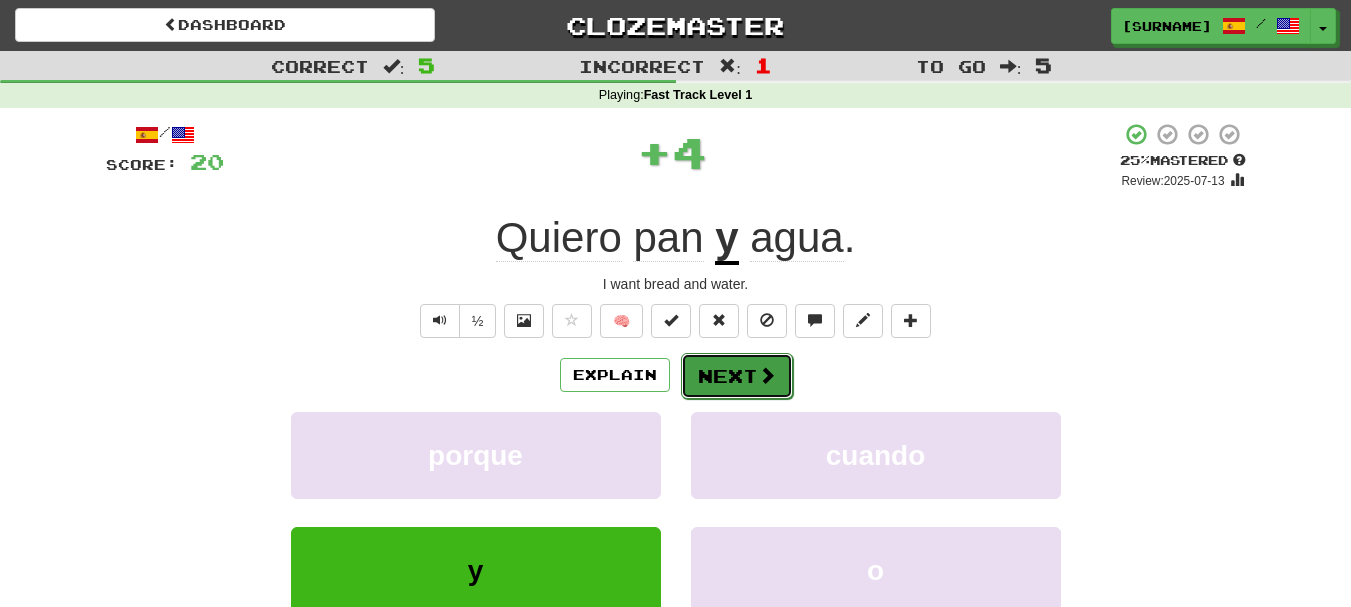 click on "Next" at bounding box center [737, 376] 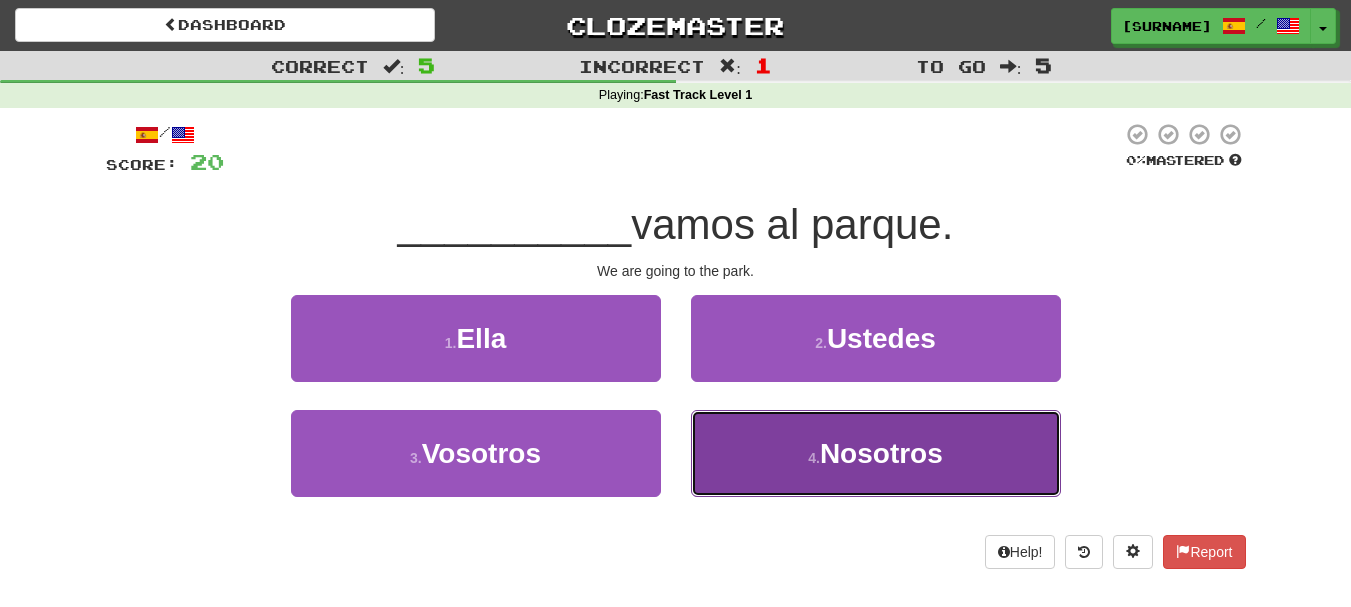 click on "Nosotros" at bounding box center (881, 453) 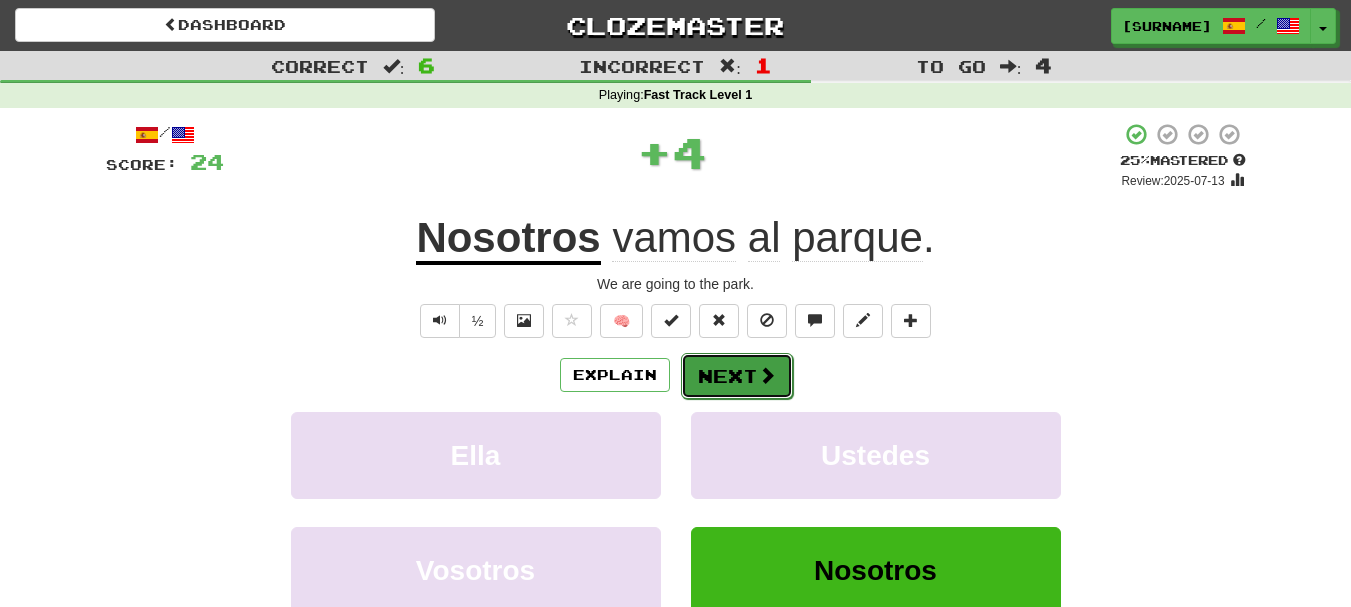 click on "Next" at bounding box center [737, 376] 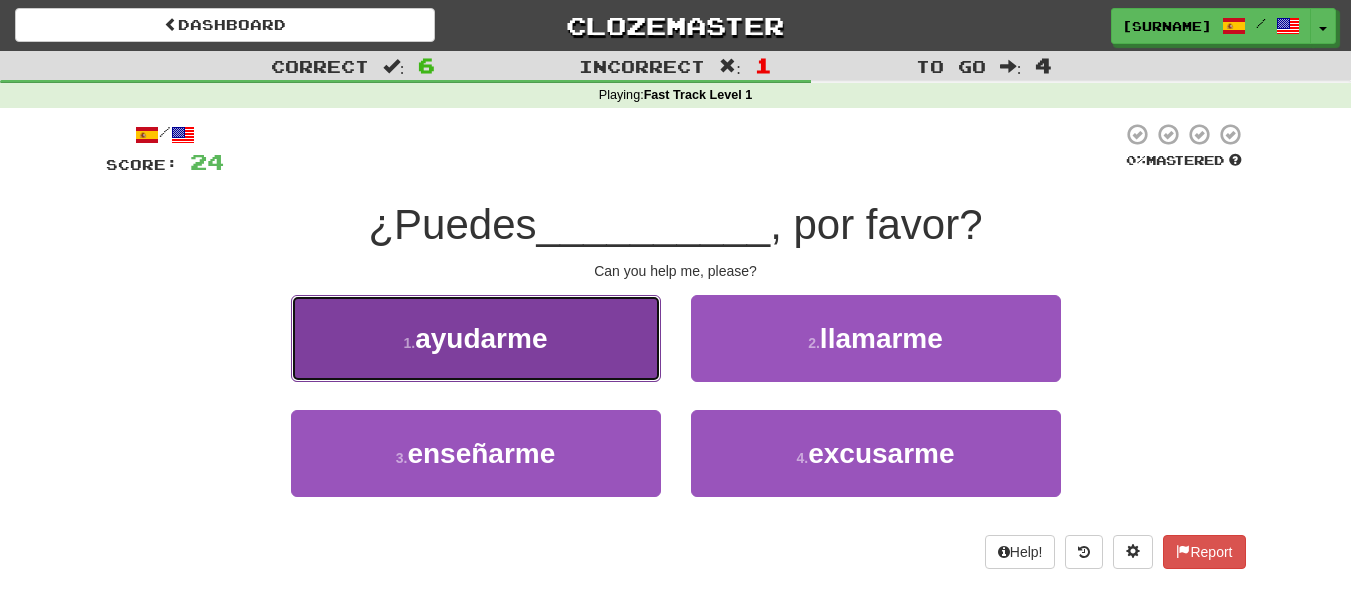 click on "ayudarme" at bounding box center (481, 338) 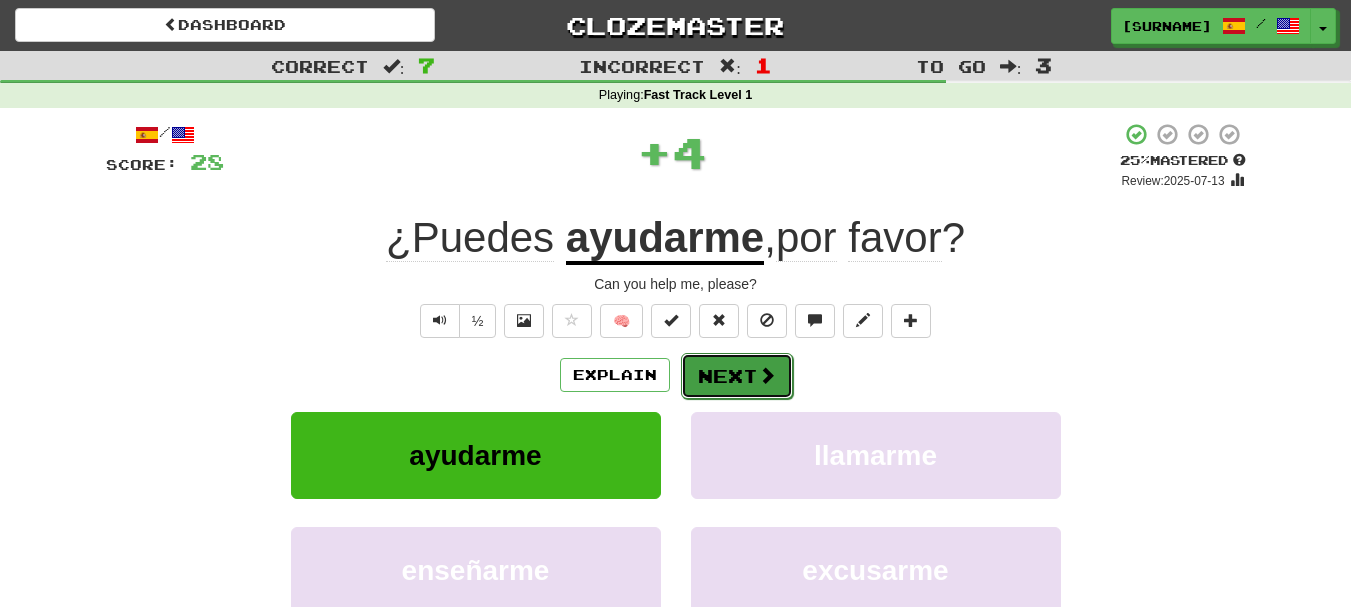 click on "Next" at bounding box center (737, 376) 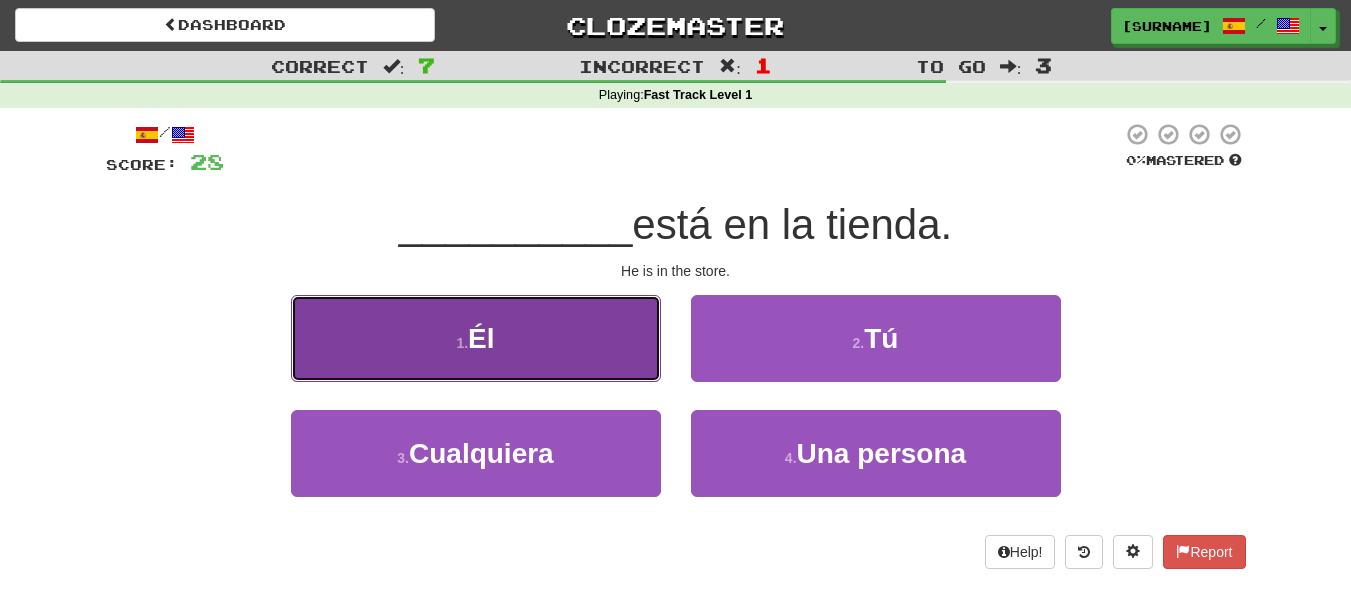 click on "1 .  Él" at bounding box center (476, 338) 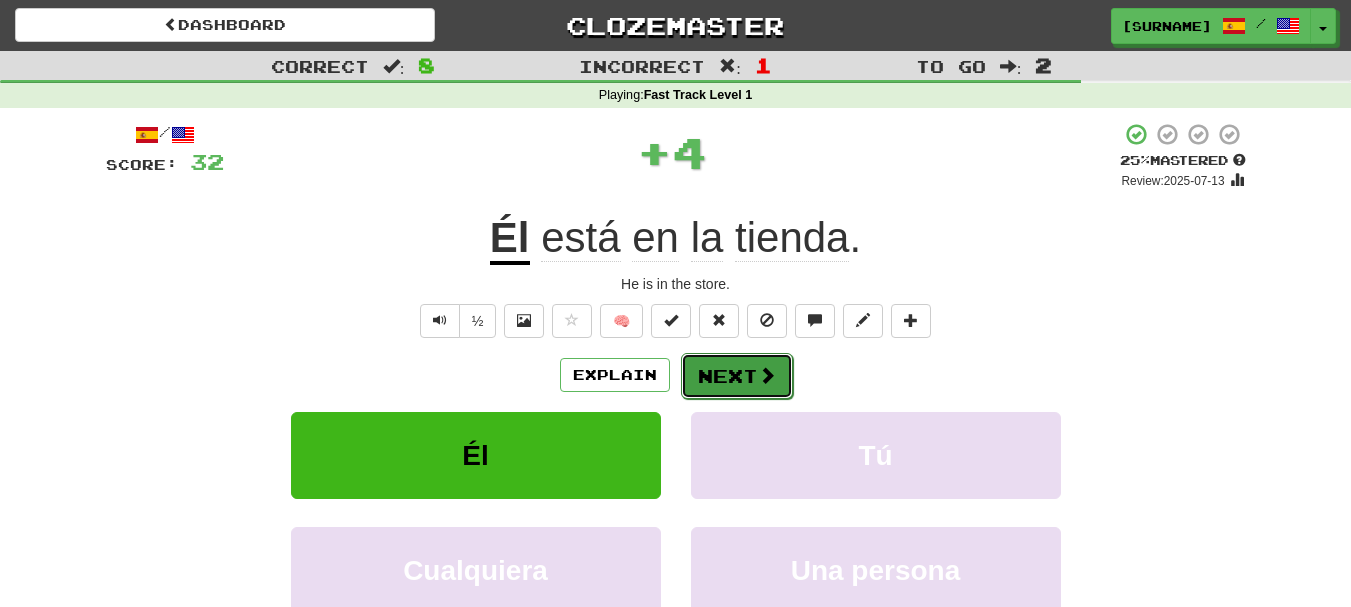 click on "Next" at bounding box center [737, 376] 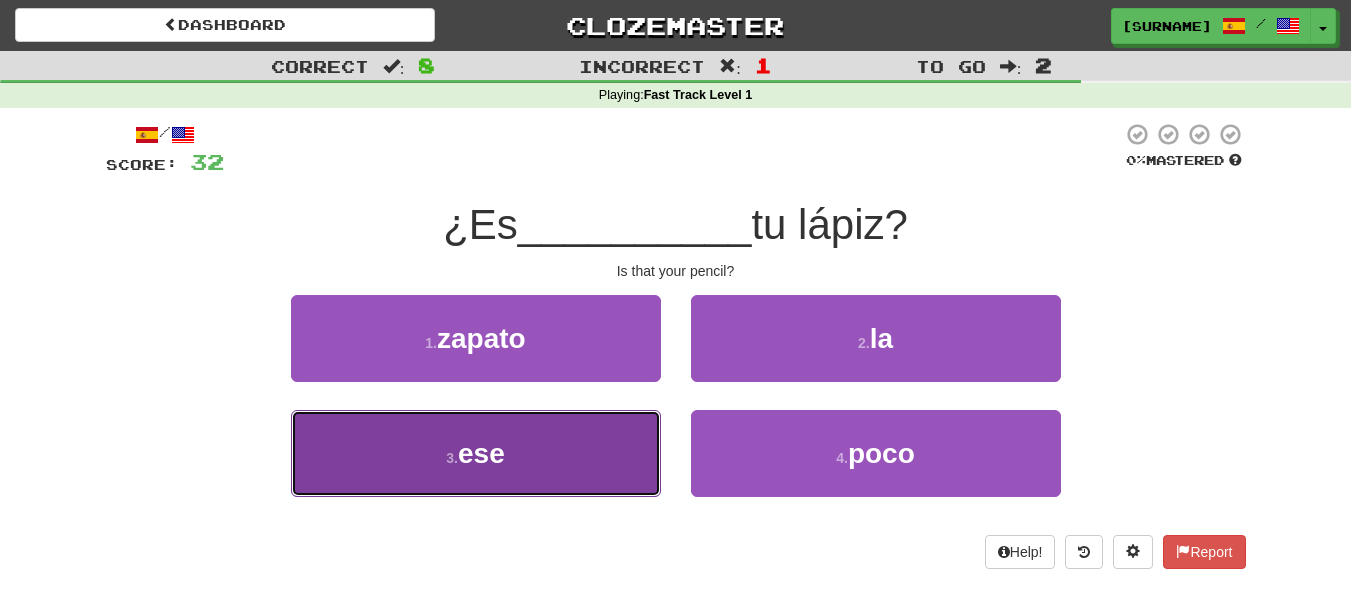click on "3 .  ese" at bounding box center [476, 453] 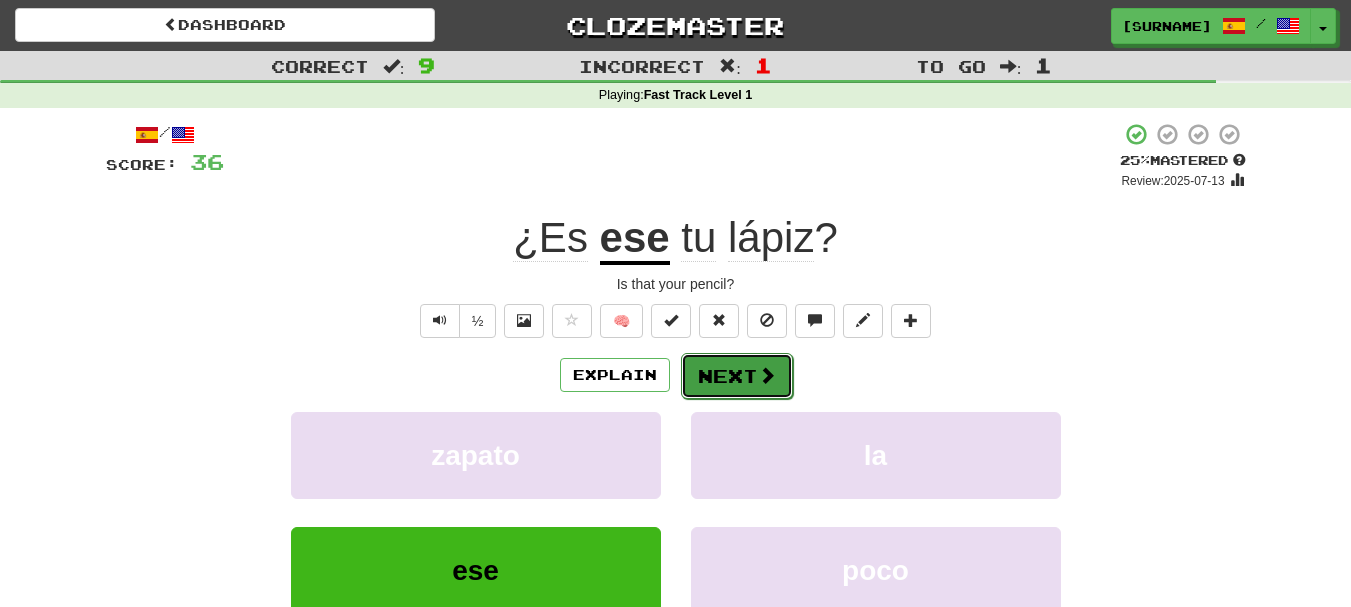 click on "Next" at bounding box center (737, 376) 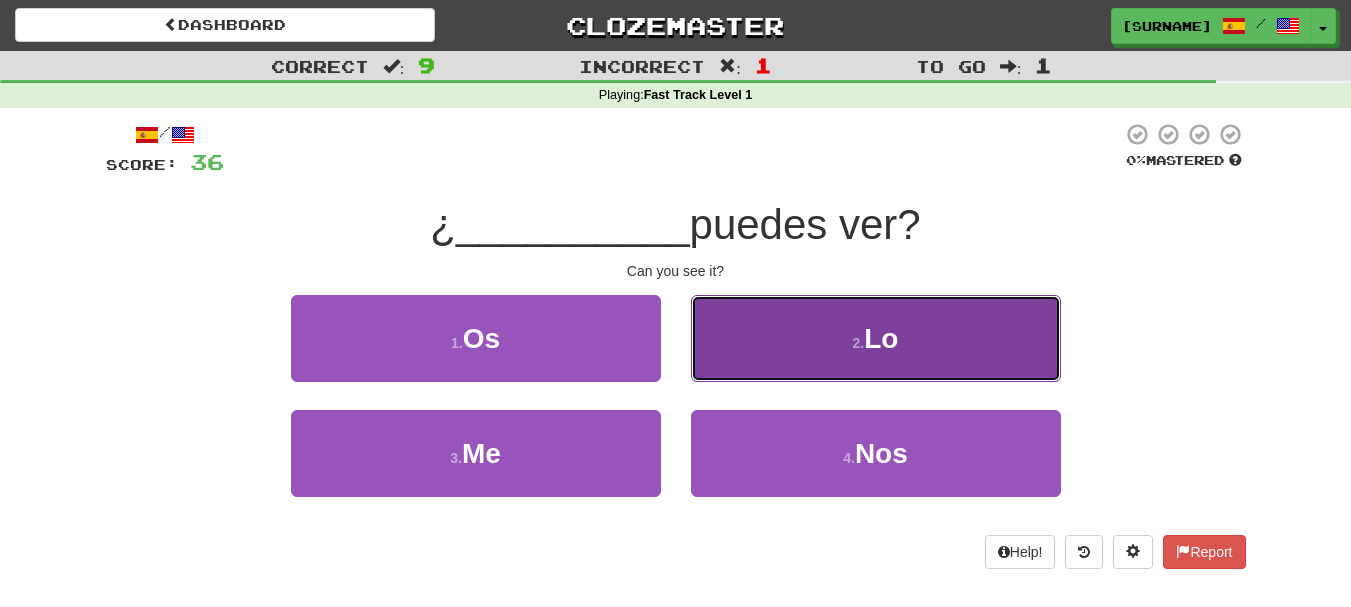 click on "2 .  Lo" at bounding box center (876, 338) 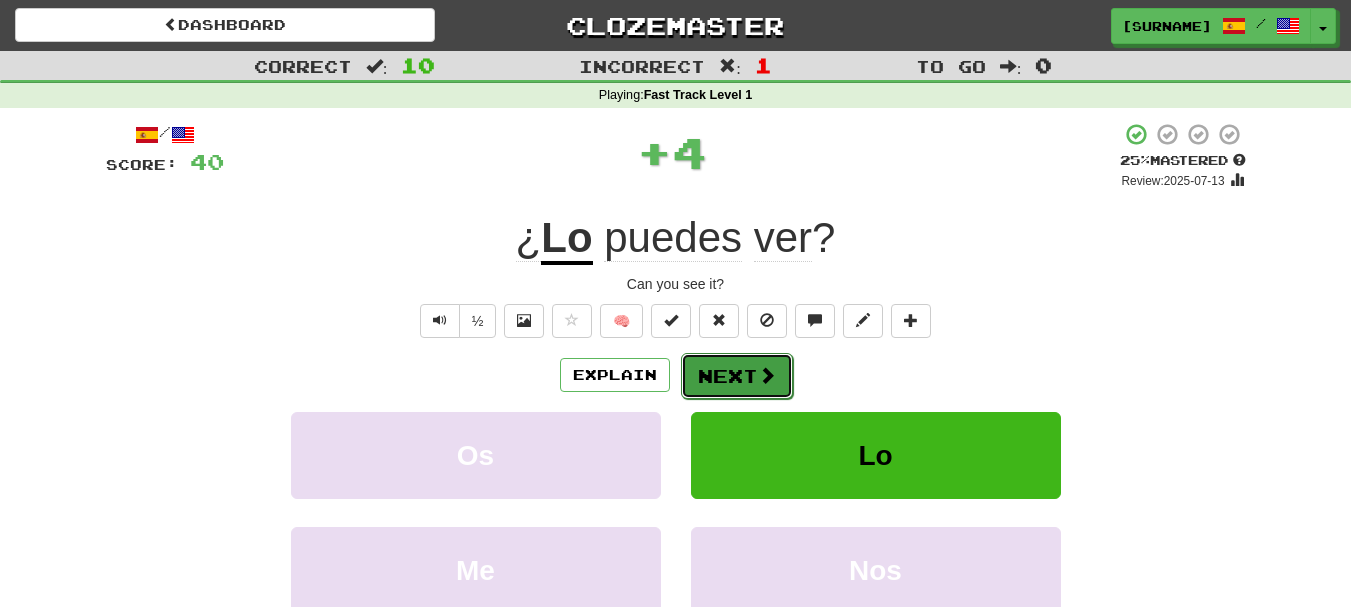 click on "Next" at bounding box center [737, 376] 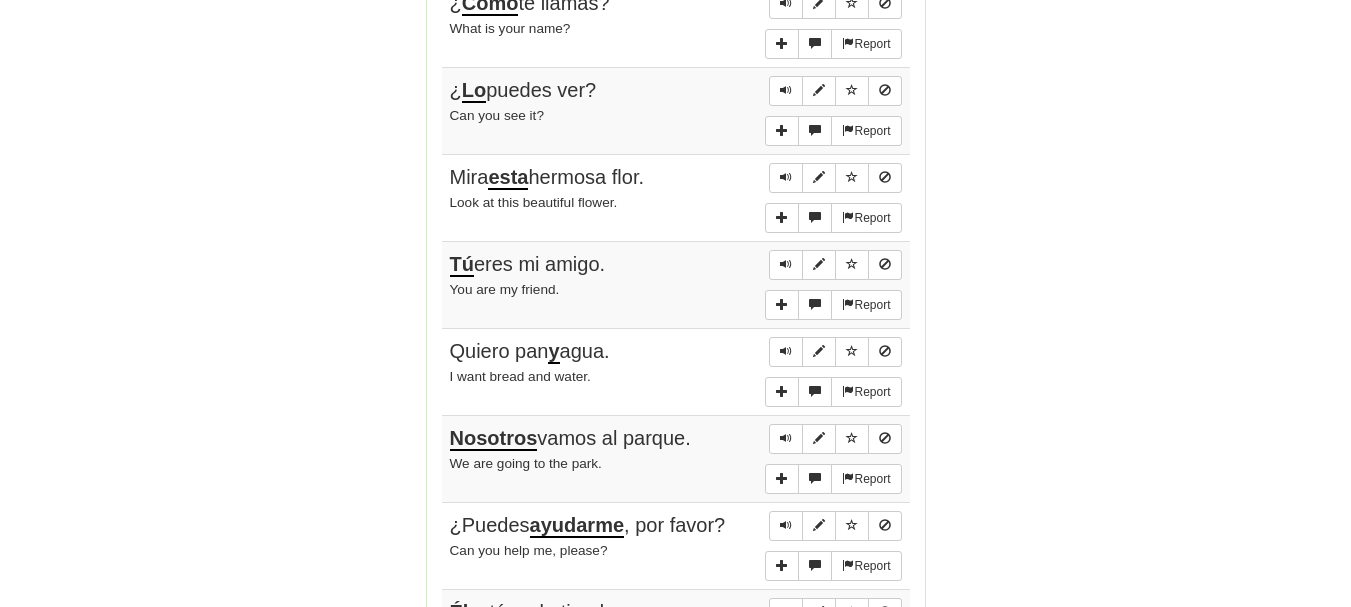 scroll, scrollTop: 1305, scrollLeft: 0, axis: vertical 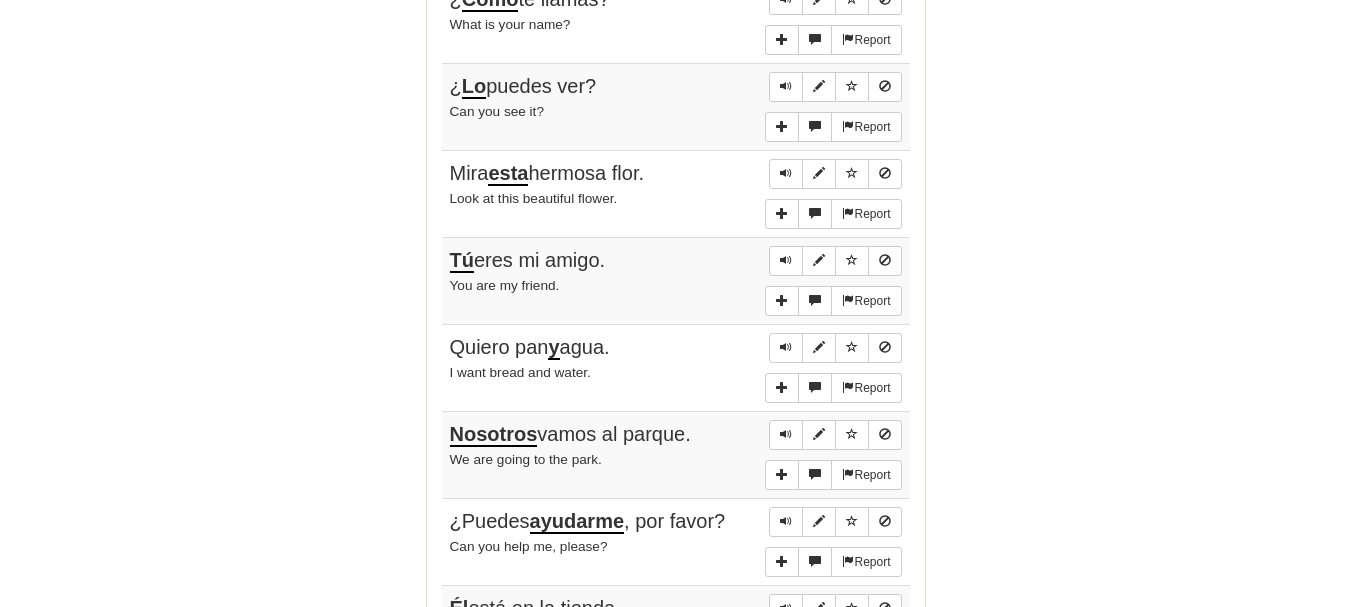 click on "Round Results Stats: Score:   + 40 Time:   2 : 25 New:   10 Review:   0 Correct:   10 Incorrect:   1 Get fluent faster. Get  Clozemaster Pro   Progress: Fast Track Level 1 Playing:  10  /  1,000 + 10 0% 1% Mastered:  0  /  1,000 0% Ready for Review:  0  /  Level:  0 60  points to level  1  - keep going! Ranked:  2722 nd  this week Sentences:  Report Las llaves están  en  el cajón. The keys are in the drawer.  Report ¿ Cómo  te llamas? What is your name?  Report ¿ Lo  puedes ver? Can you see it?  Report Mira  esta  hermosa flor. Look at this beautiful flower.  Report Tú  eres mi amigo. You are my friend.  Report Quiero pan  y  agua. I want bread and water.  Report Nosotros  vamos al parque. We are going to the park.  Report ¿Puedes  ayudarme , por favor? Can you help me, please?  Report Él  está en la tienda. He is in the store.  Report ¿Es  ese  tu lápiz? Is that your pencil?" at bounding box center [676, -131] 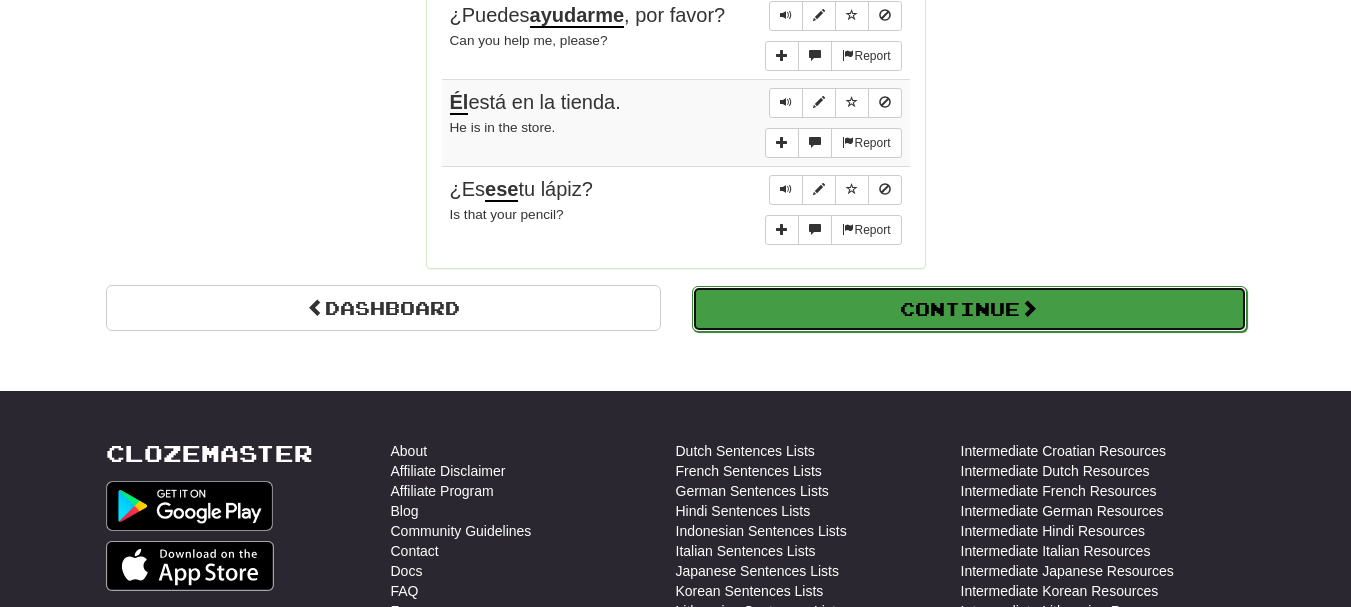click on "Continue" at bounding box center (969, 309) 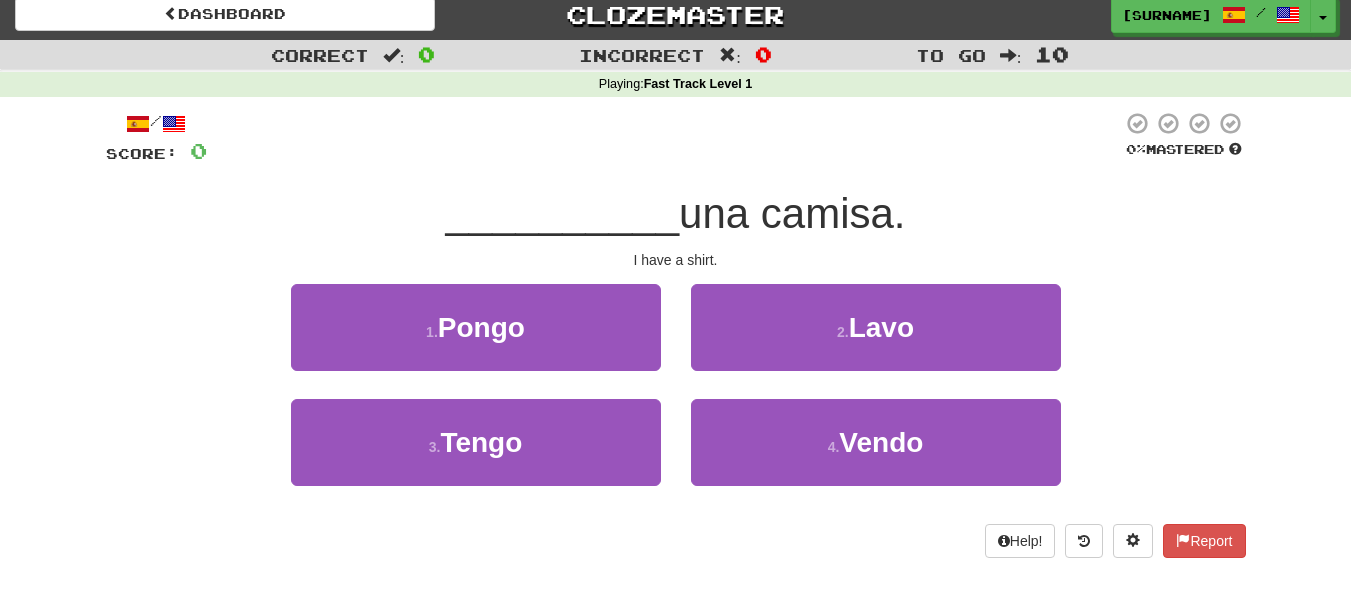 scroll, scrollTop: 0, scrollLeft: 0, axis: both 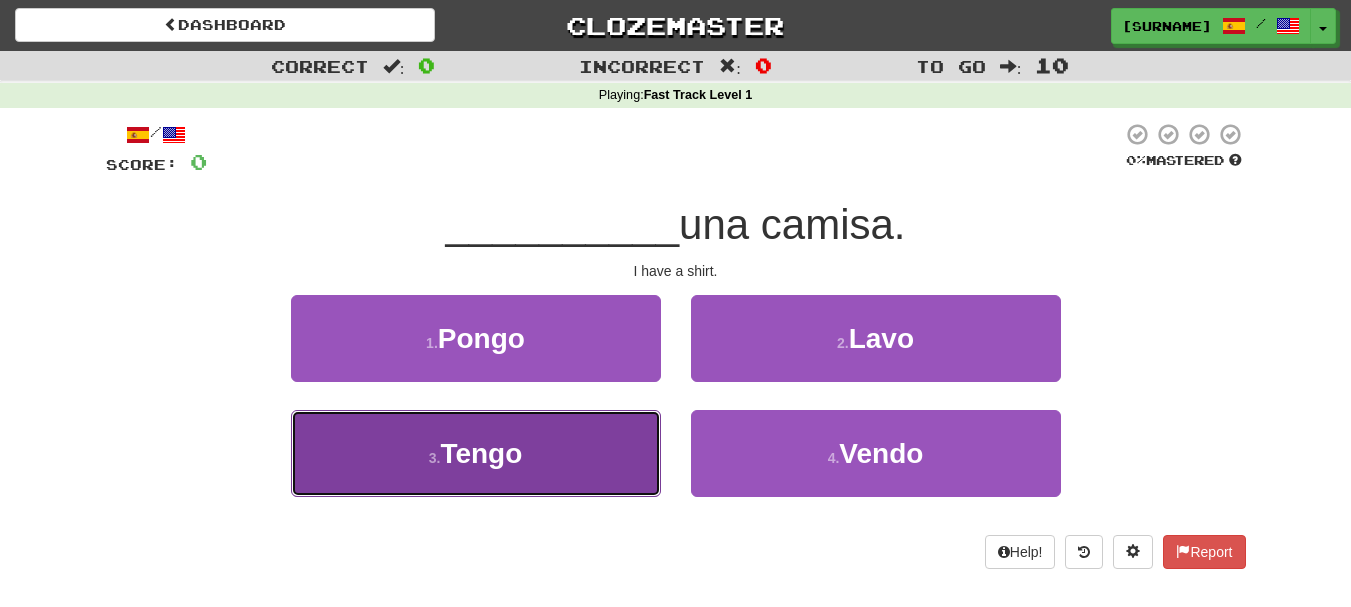 click on "Tengo" at bounding box center [481, 453] 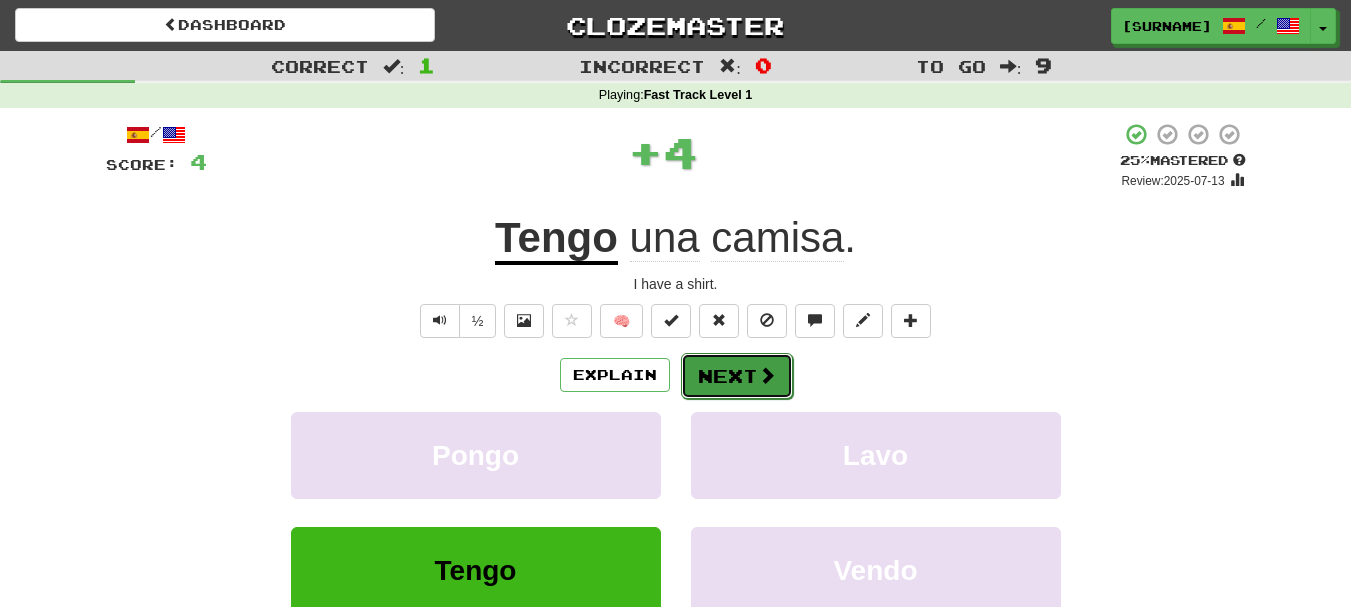 click at bounding box center [767, 375] 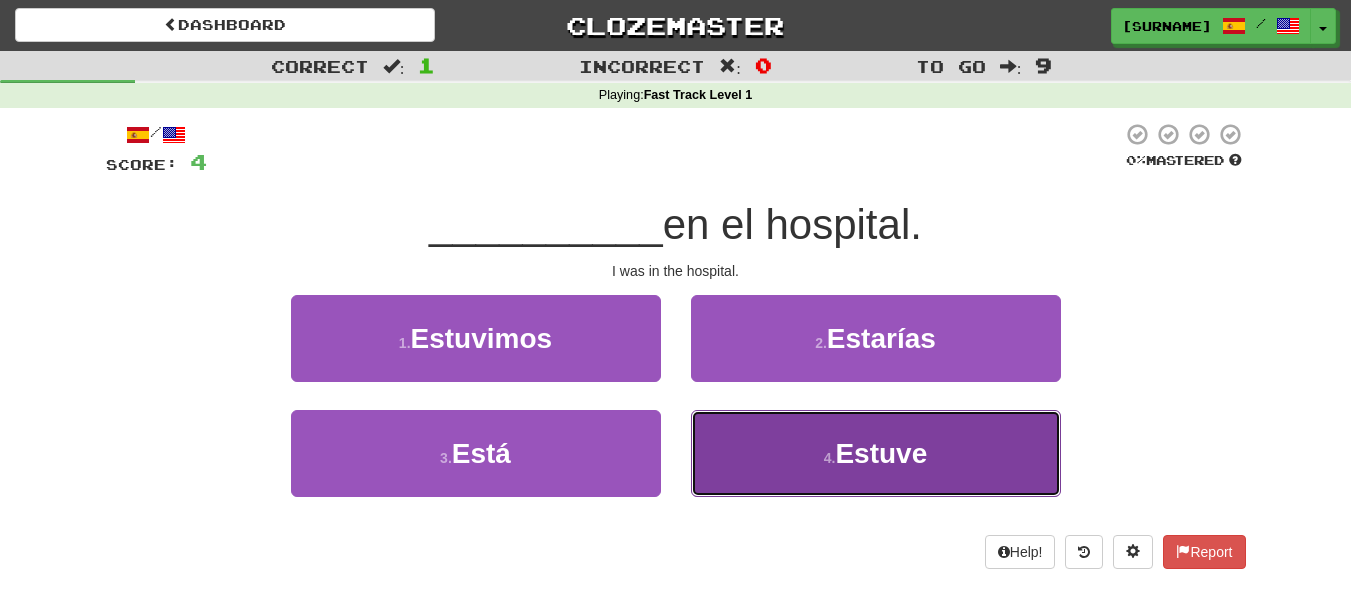 click on "4 .  Estuve" at bounding box center [876, 453] 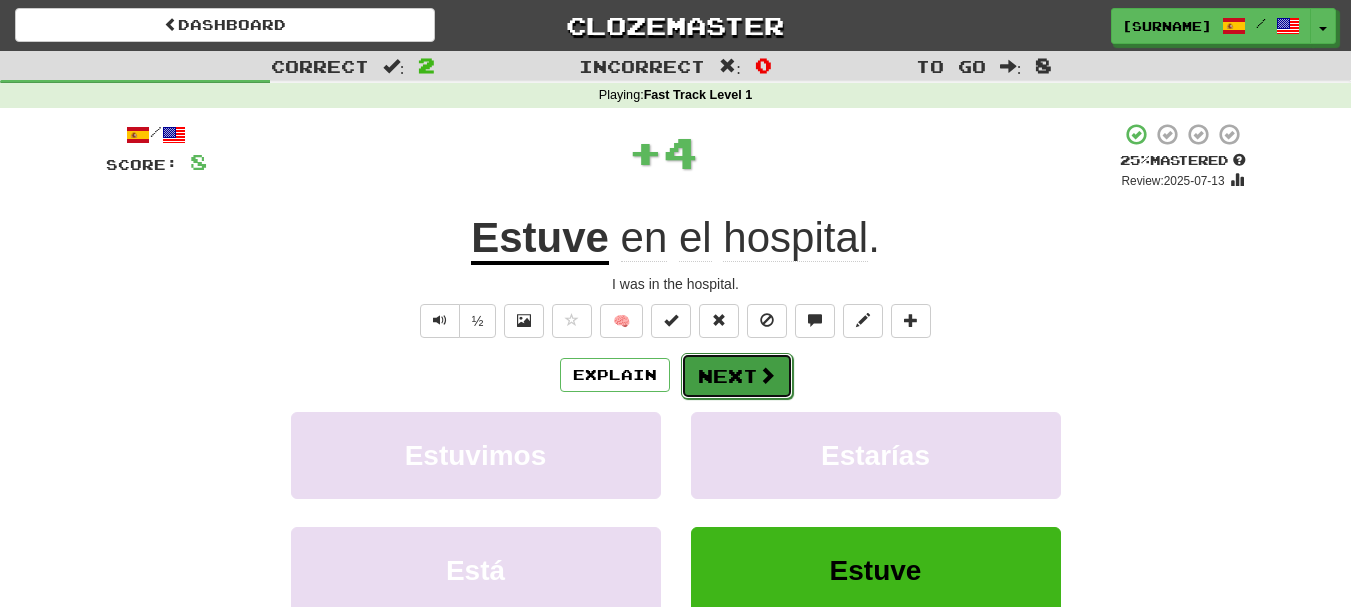 click on "Next" at bounding box center [737, 376] 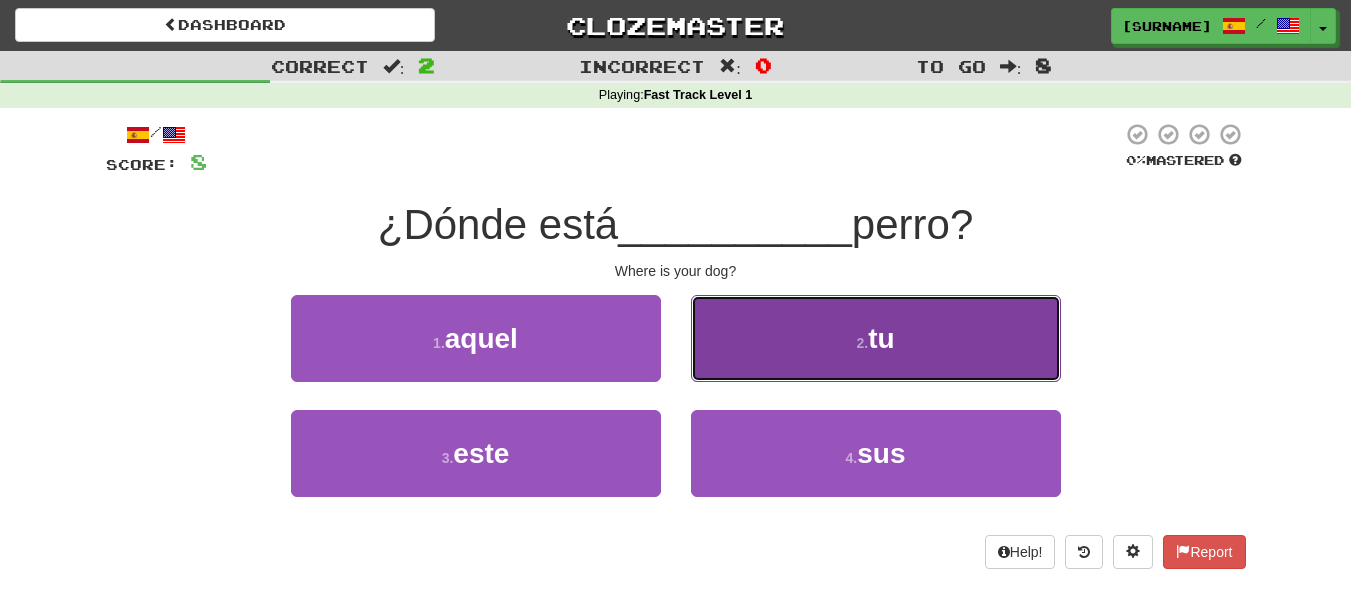 click on "2 .  tu" at bounding box center (876, 338) 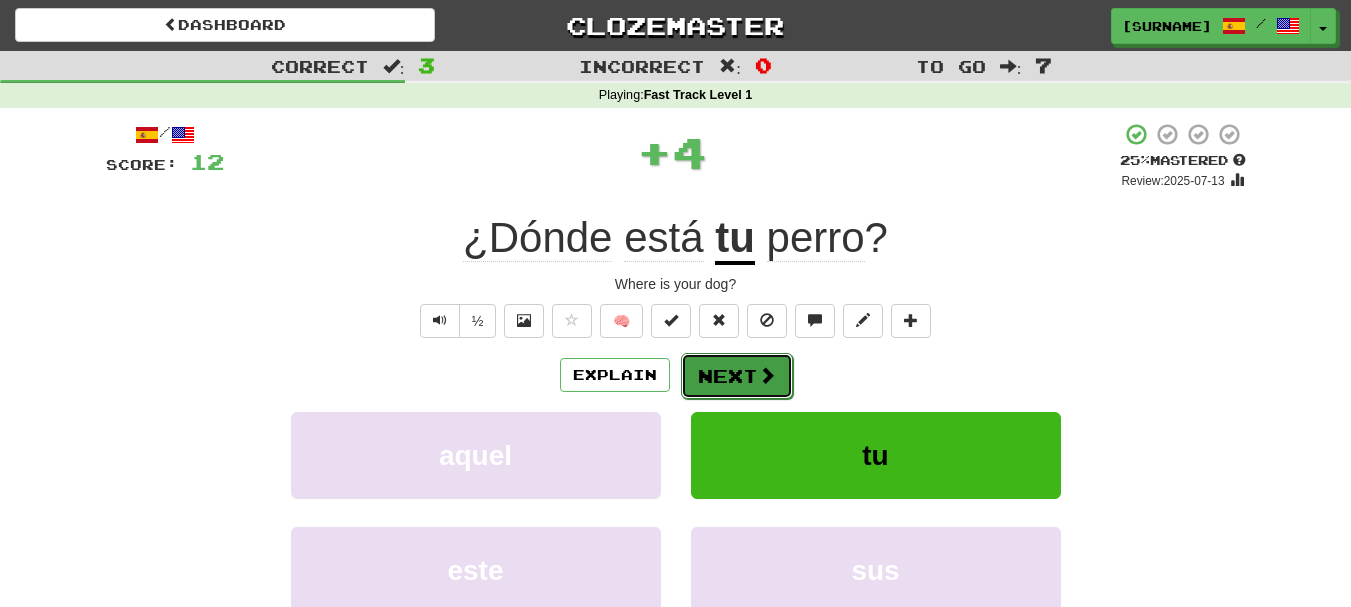 click at bounding box center (767, 375) 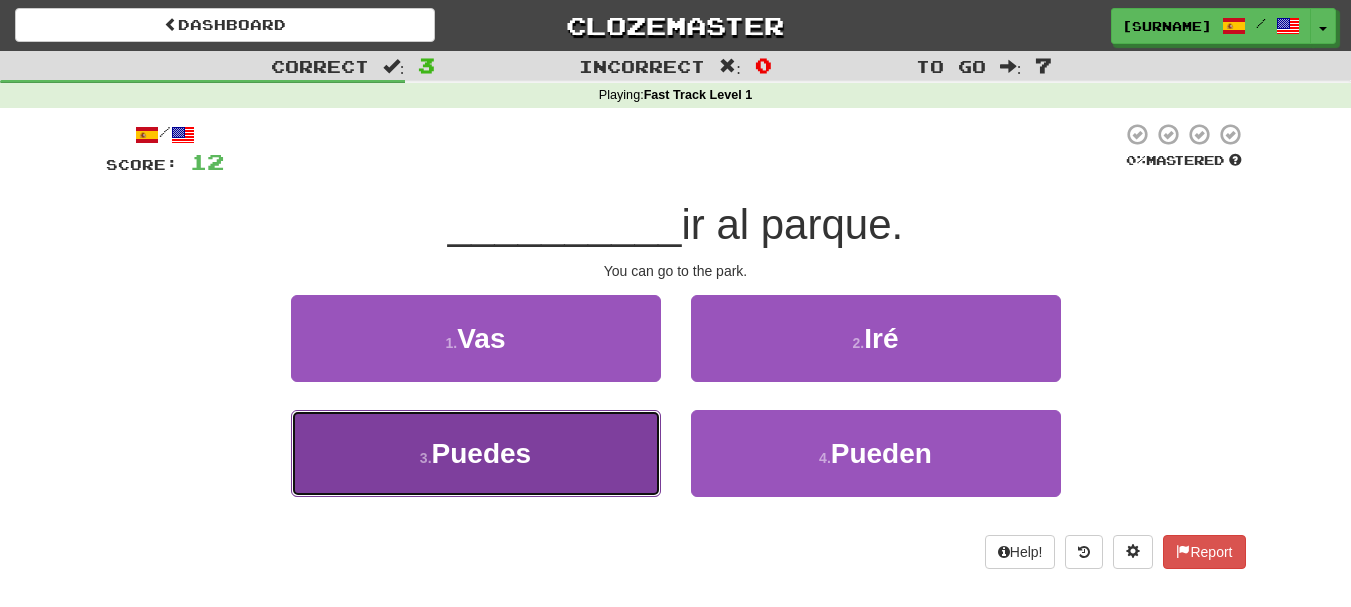 click on "Puedes" at bounding box center [482, 453] 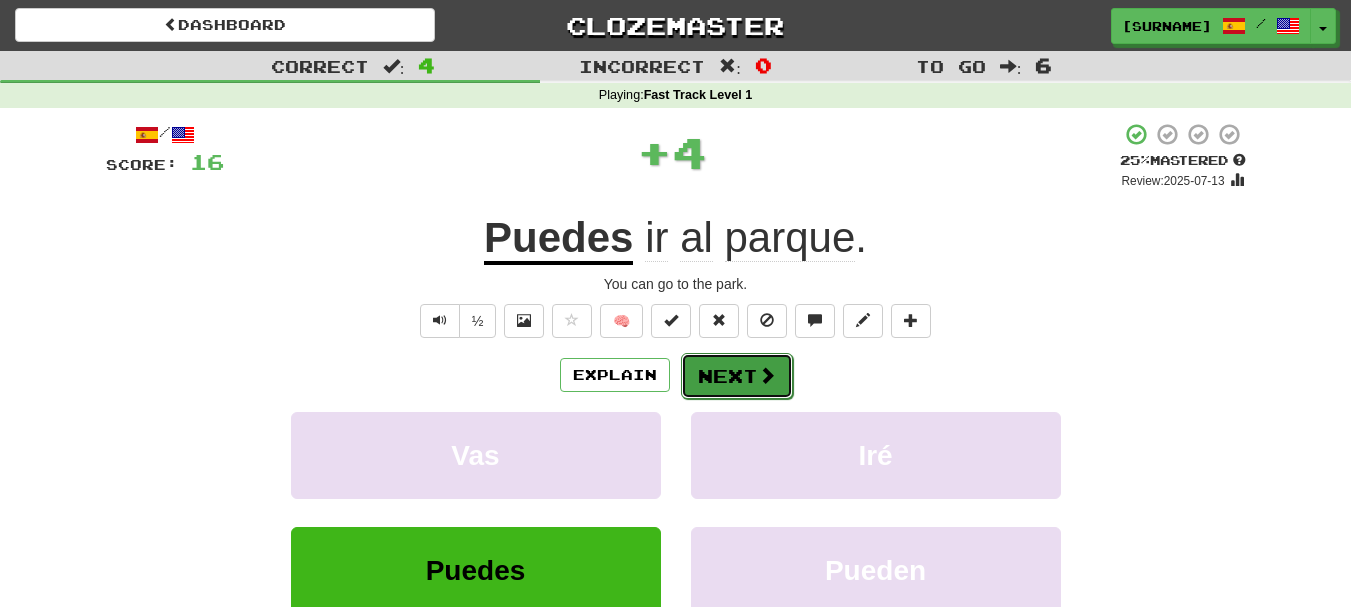 click on "Next" at bounding box center (737, 376) 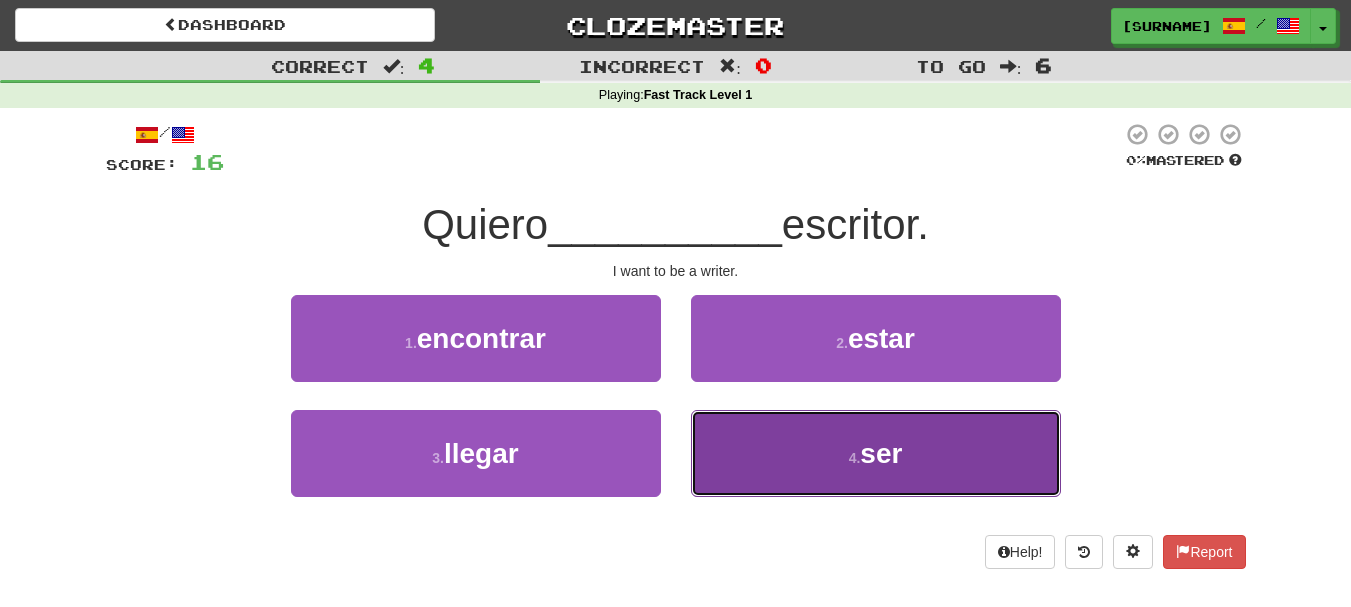 click on "ser" at bounding box center [881, 453] 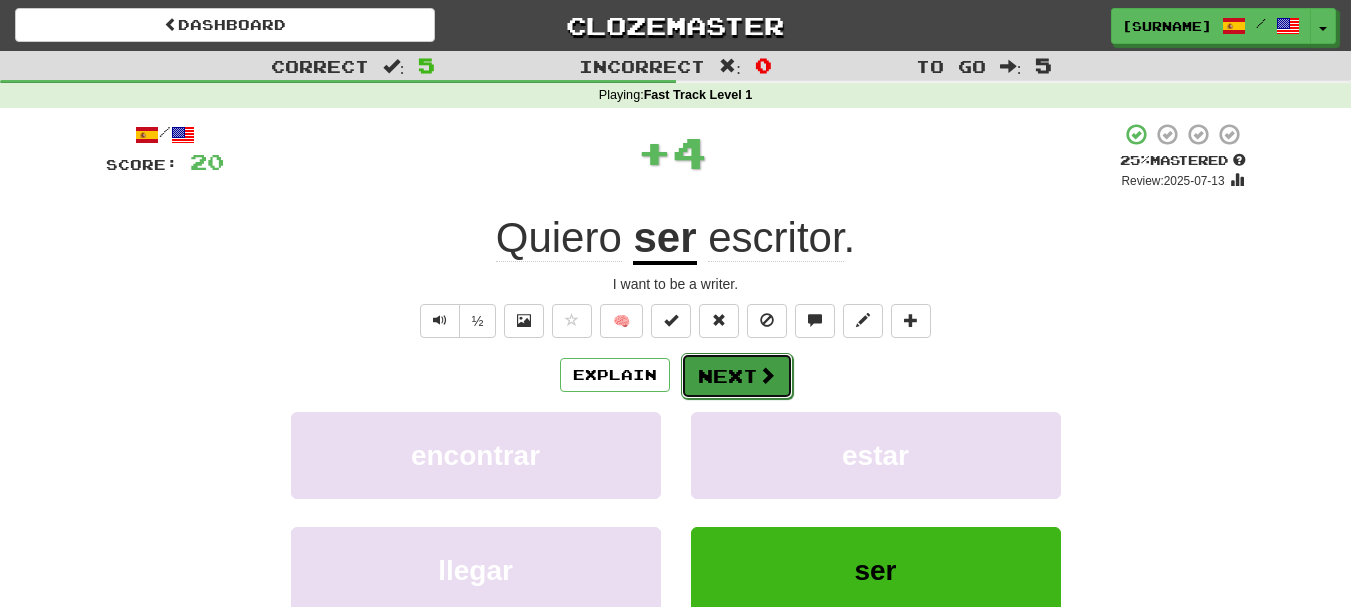 click on "Next" at bounding box center [737, 376] 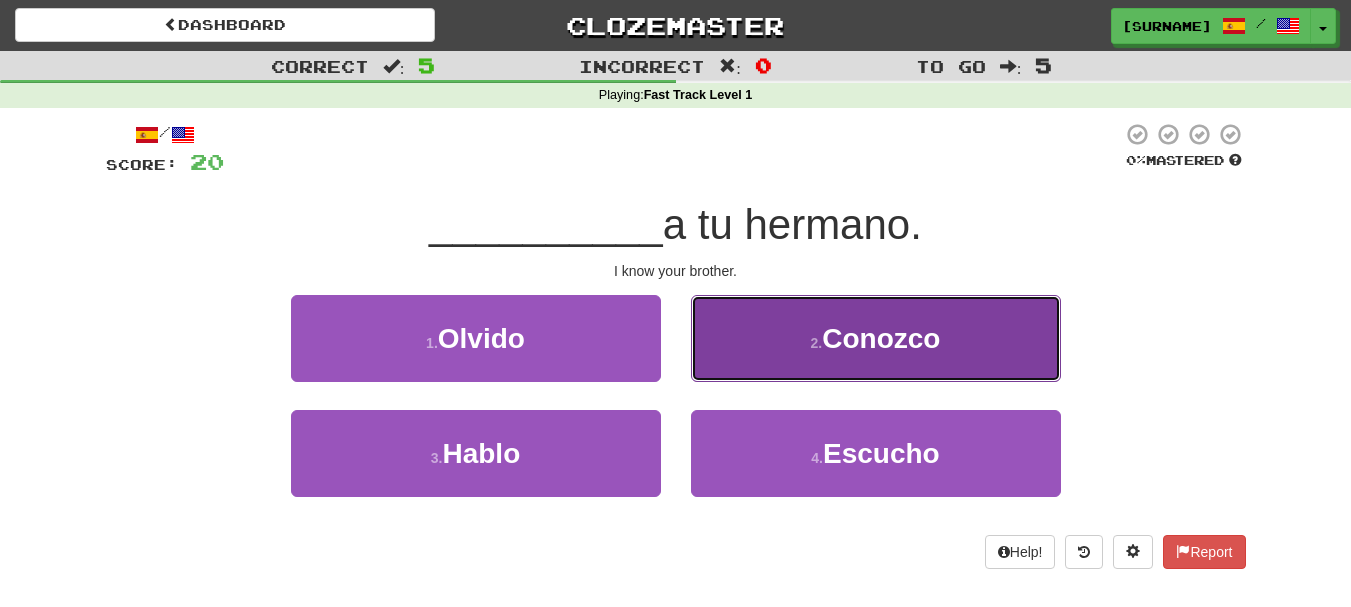 click on "Conozco" at bounding box center [881, 338] 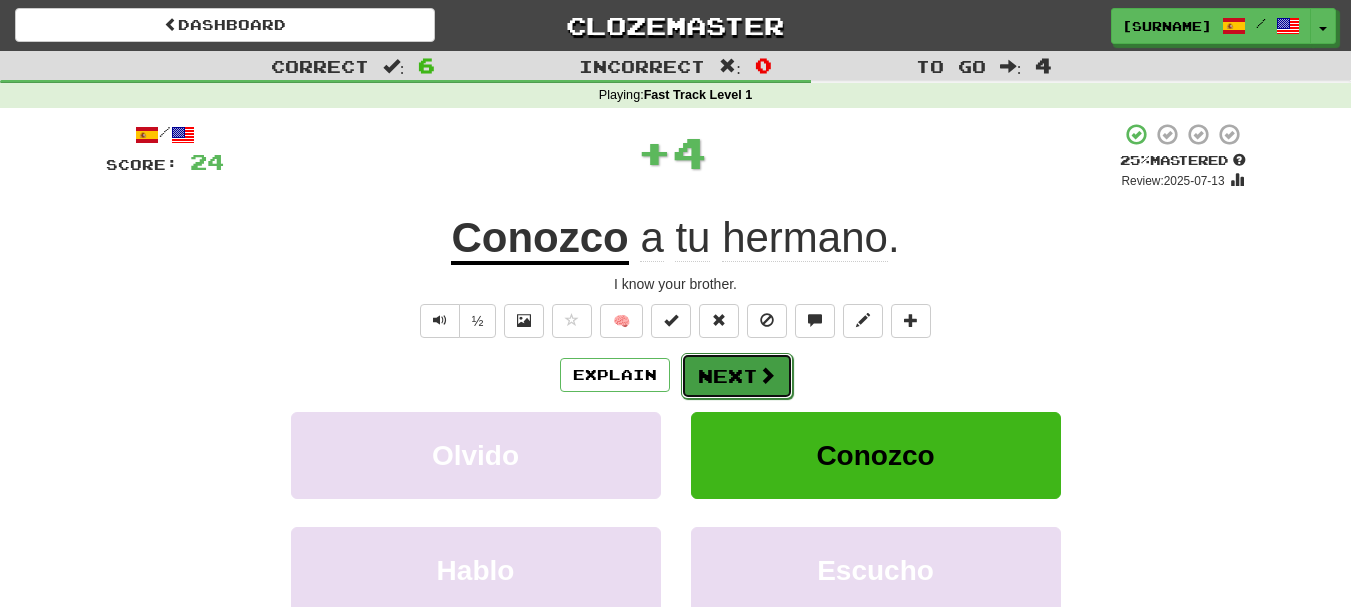 click on "Next" at bounding box center [737, 376] 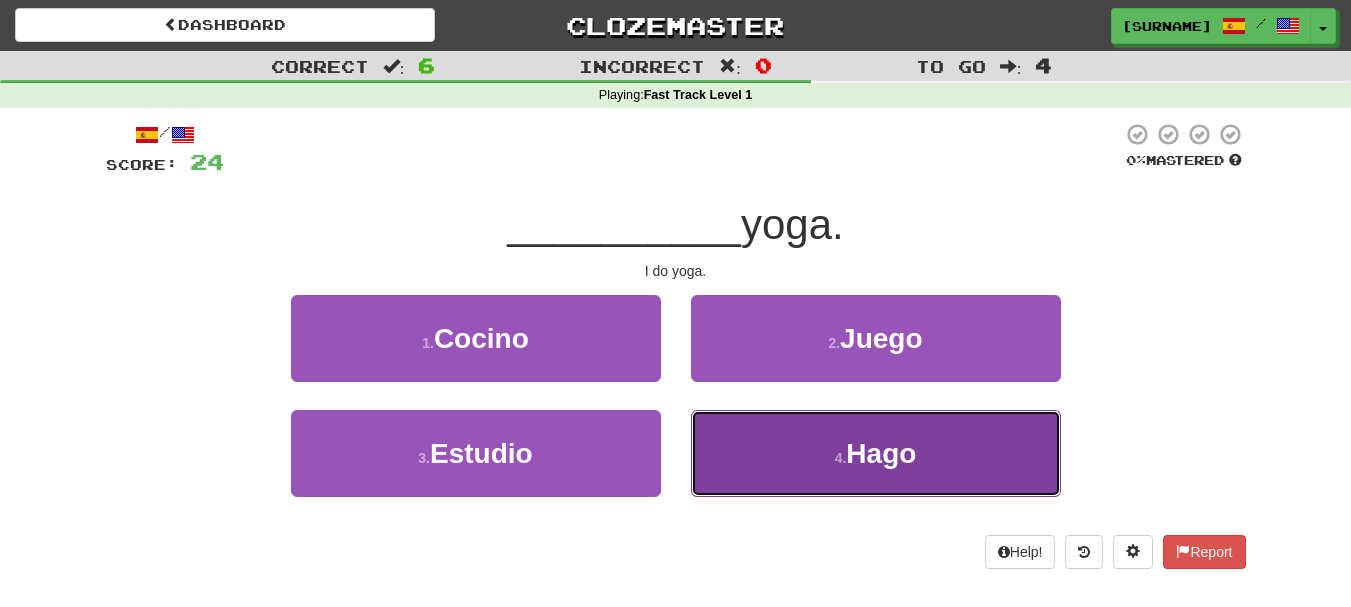click on "4 ." at bounding box center (841, 458) 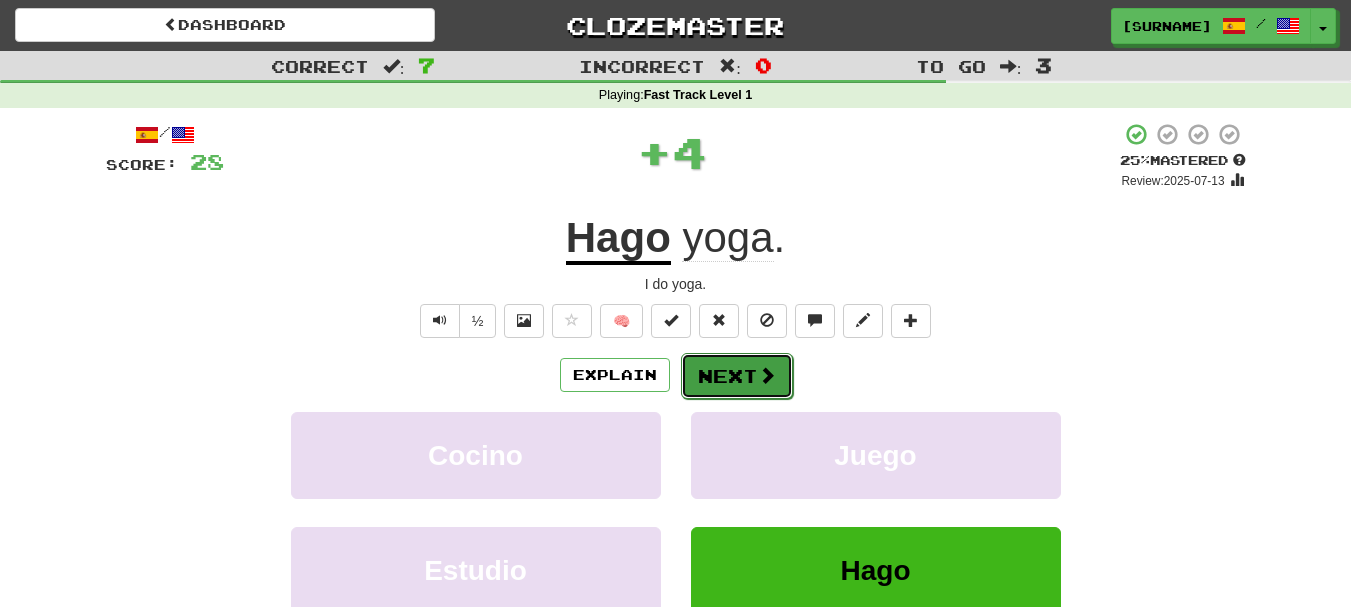 click on "Next" at bounding box center [737, 376] 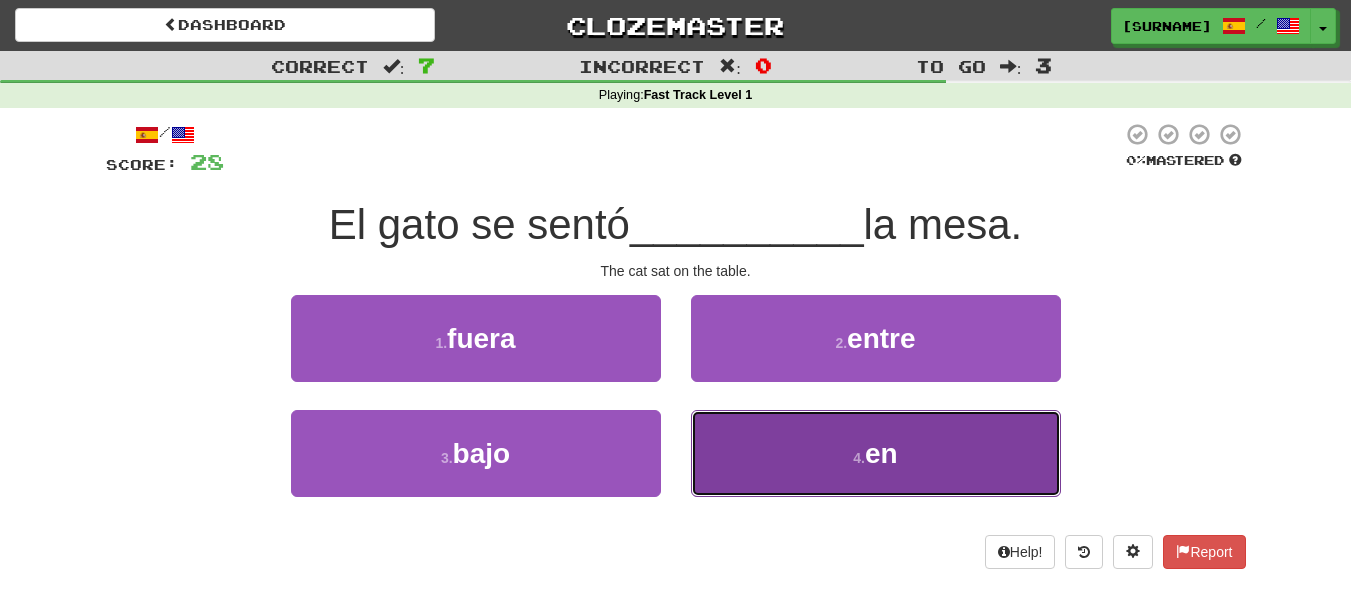 click on "4 .  en" at bounding box center [876, 453] 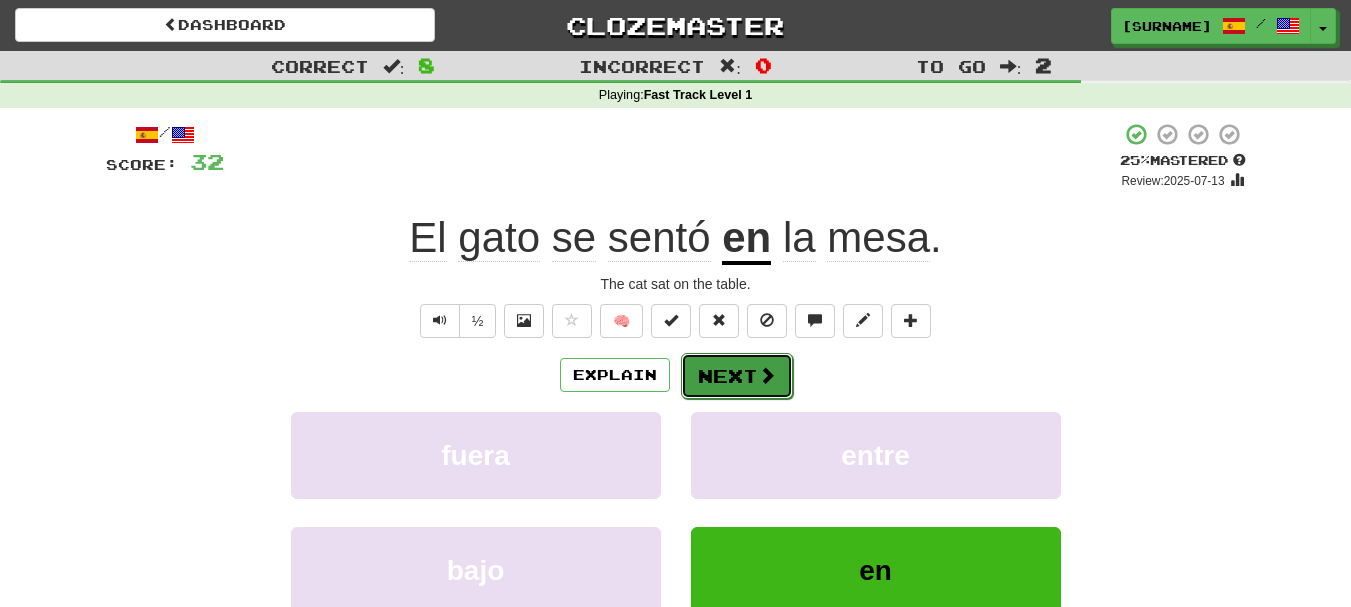 click on "Next" at bounding box center (737, 376) 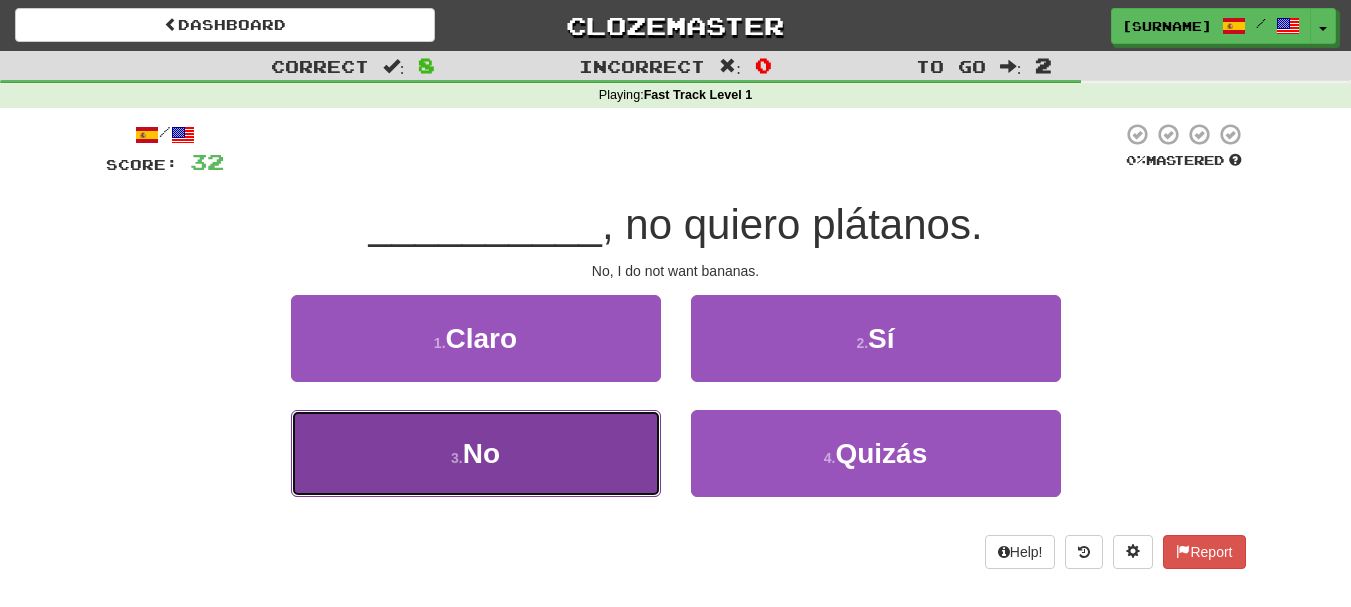 click on "3 ." at bounding box center [457, 458] 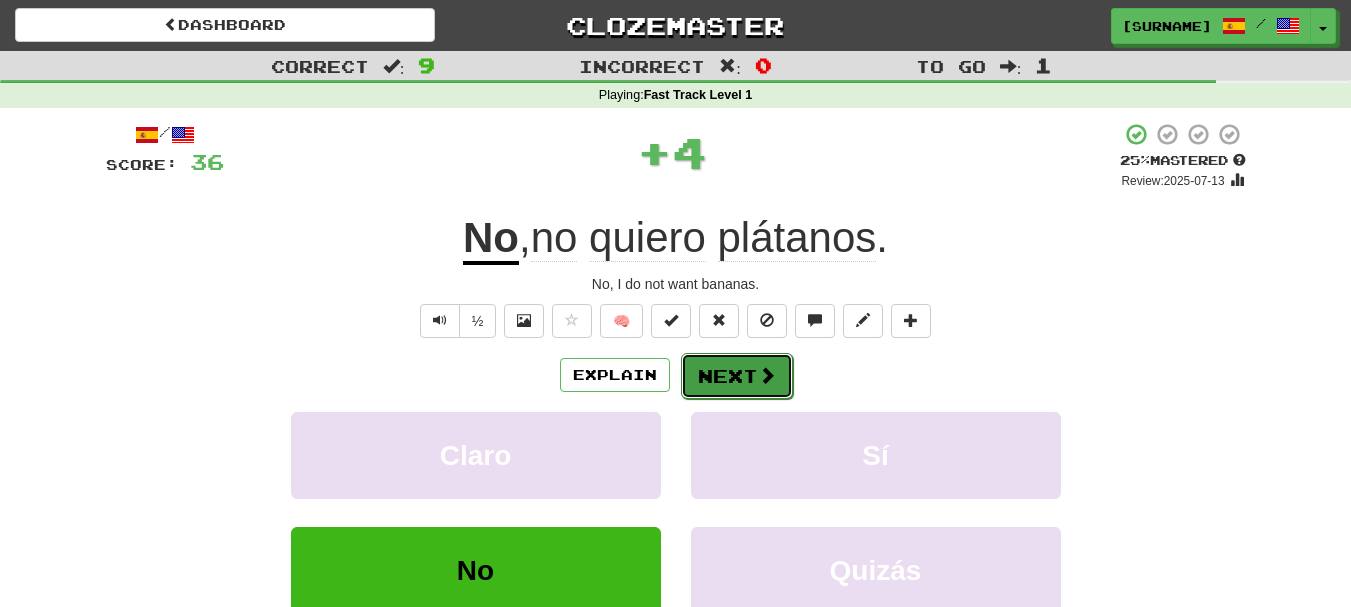 click on "Next" at bounding box center (737, 376) 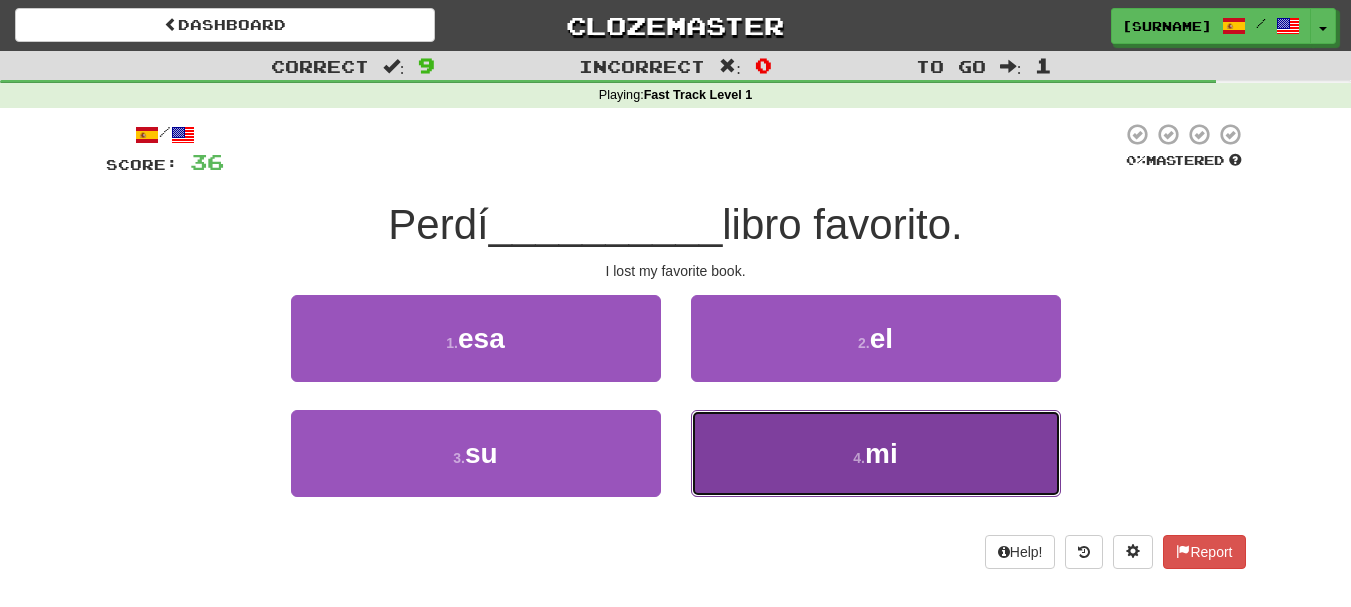 click on "4 ." at bounding box center [859, 458] 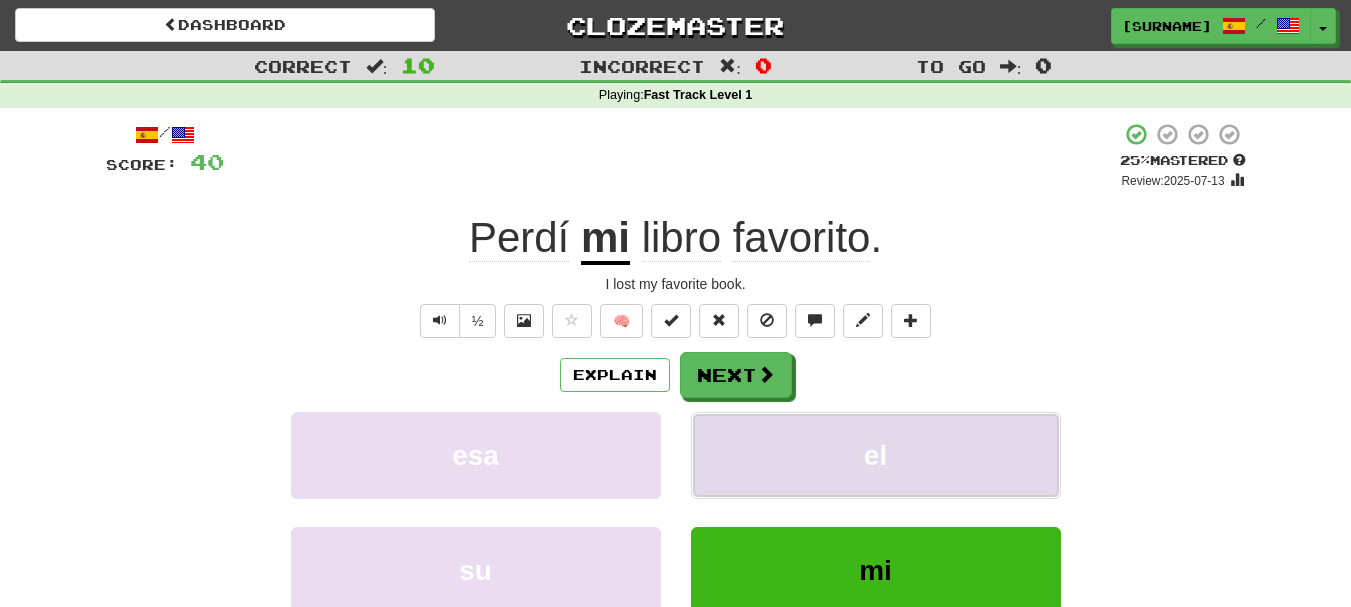 click on "el" at bounding box center (876, 455) 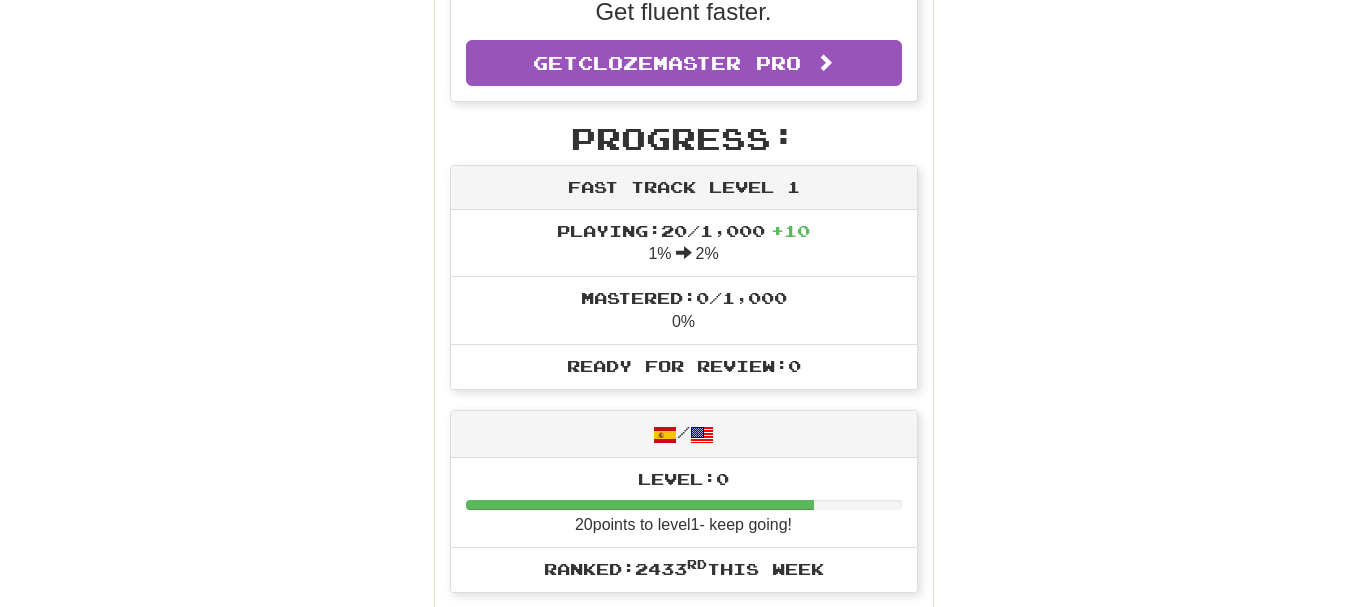 scroll, scrollTop: 0, scrollLeft: 0, axis: both 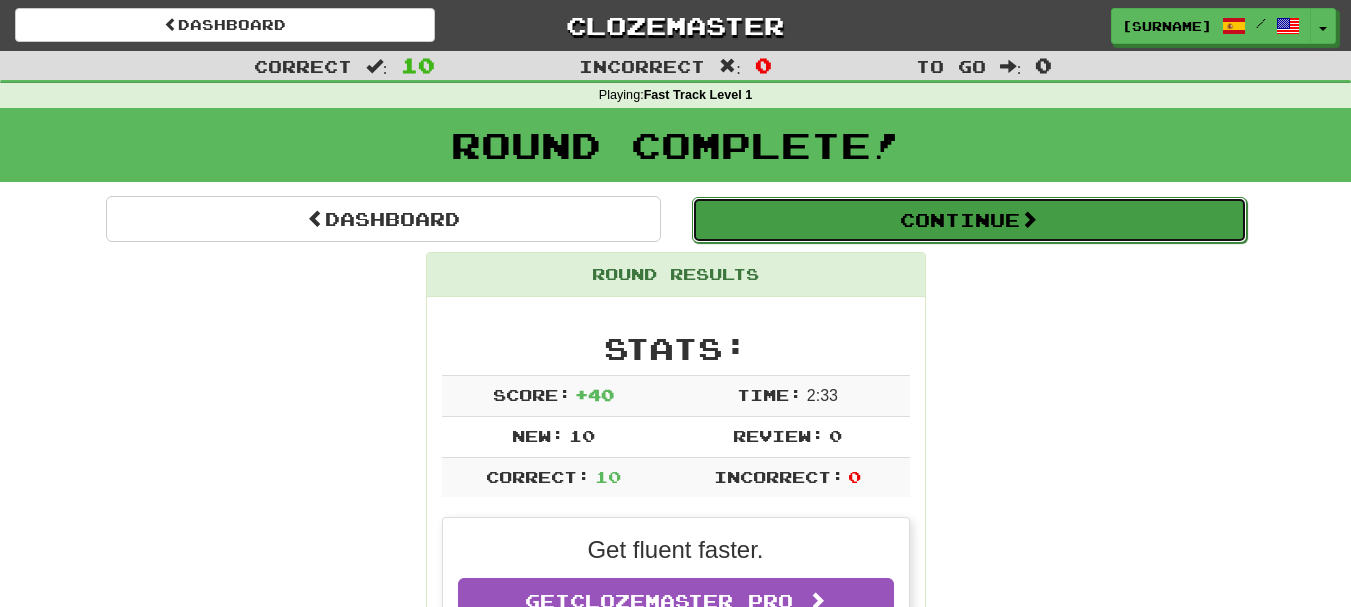 click on "Continue" at bounding box center [969, 220] 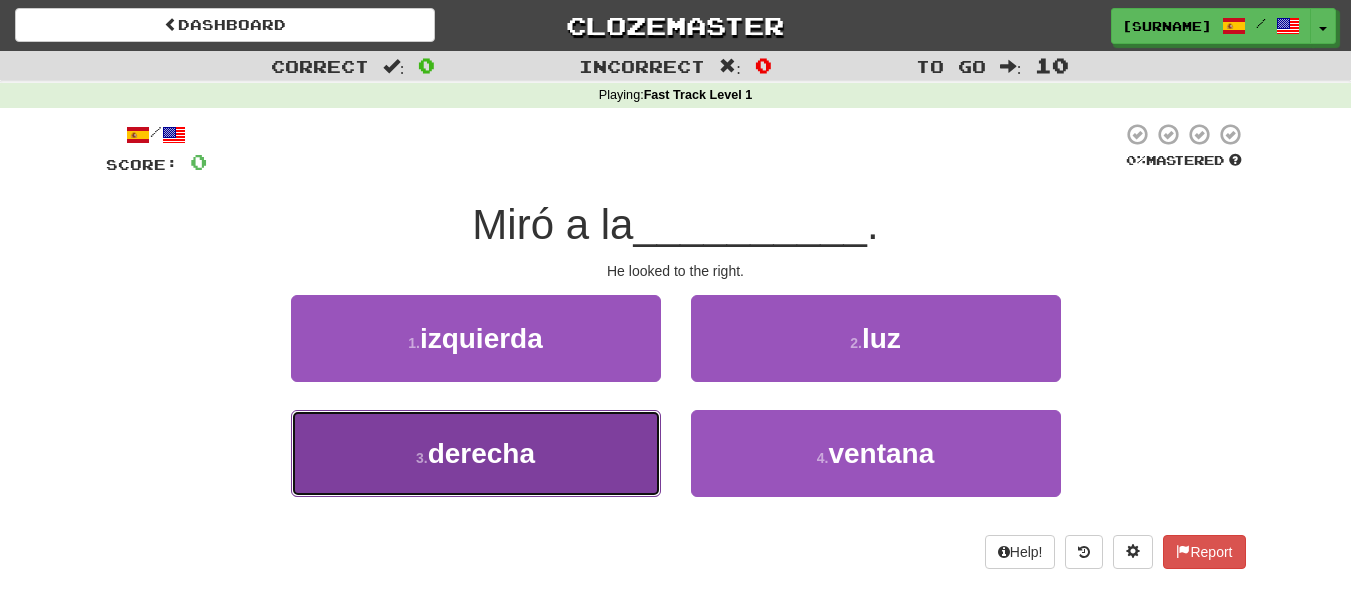 click on "3 .  derecha" at bounding box center (476, 453) 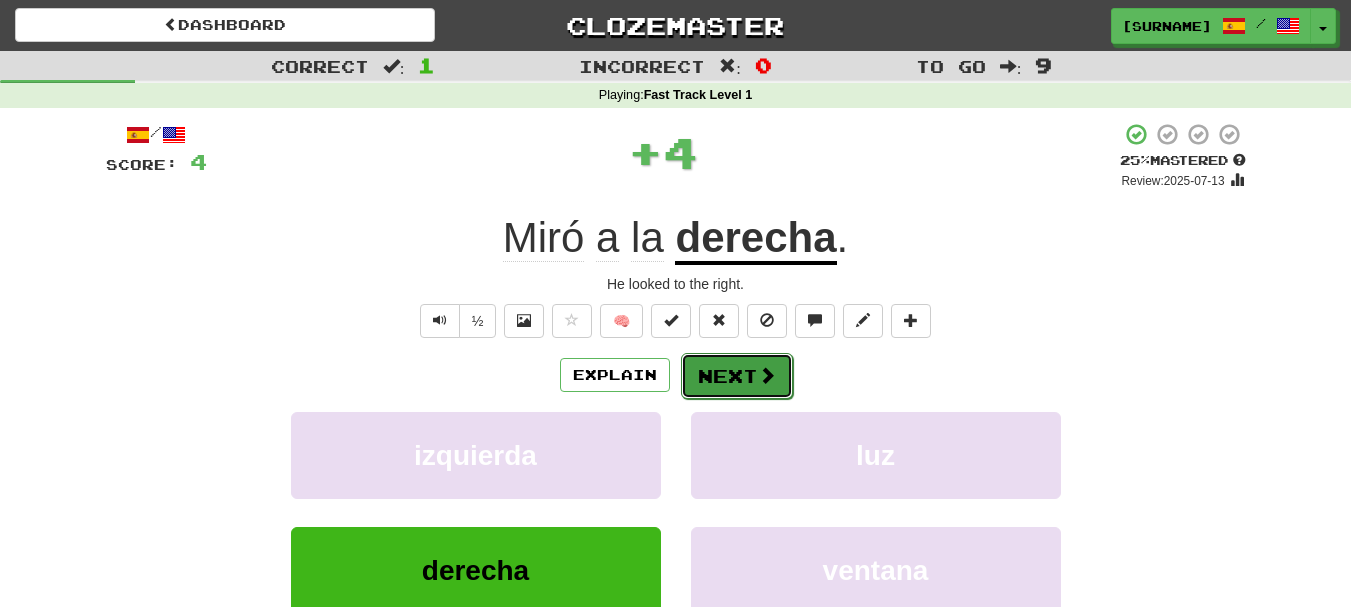 click on "Next" at bounding box center (737, 376) 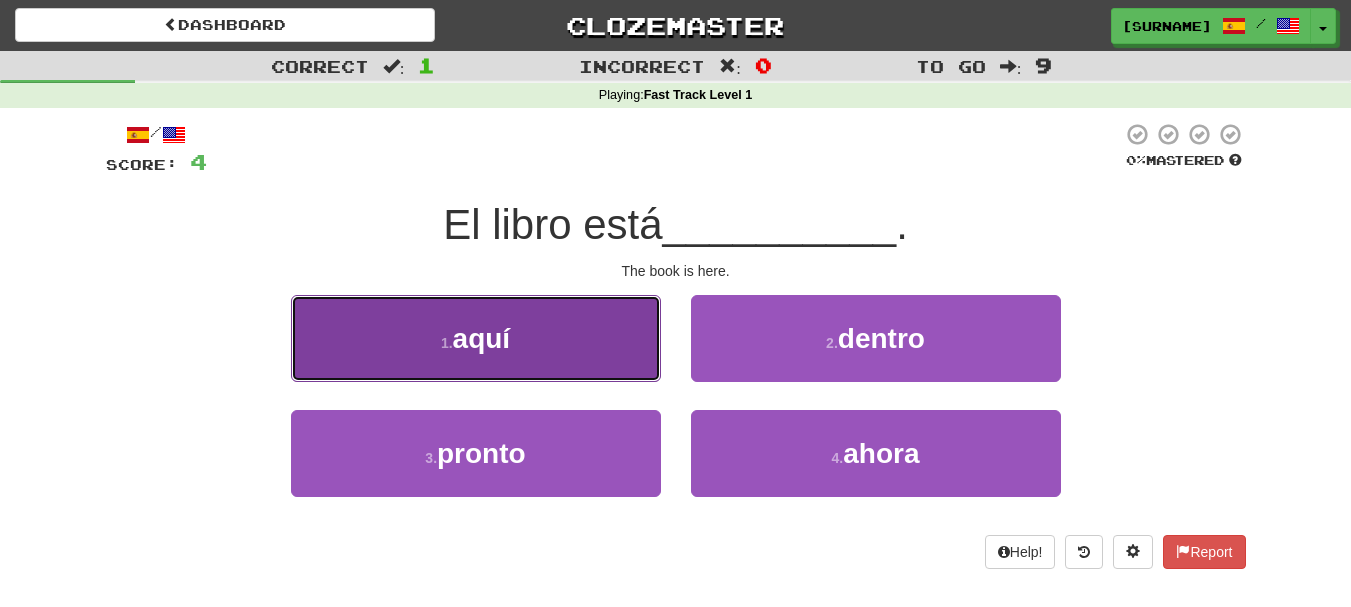 click on "1 .  aquí" at bounding box center (476, 338) 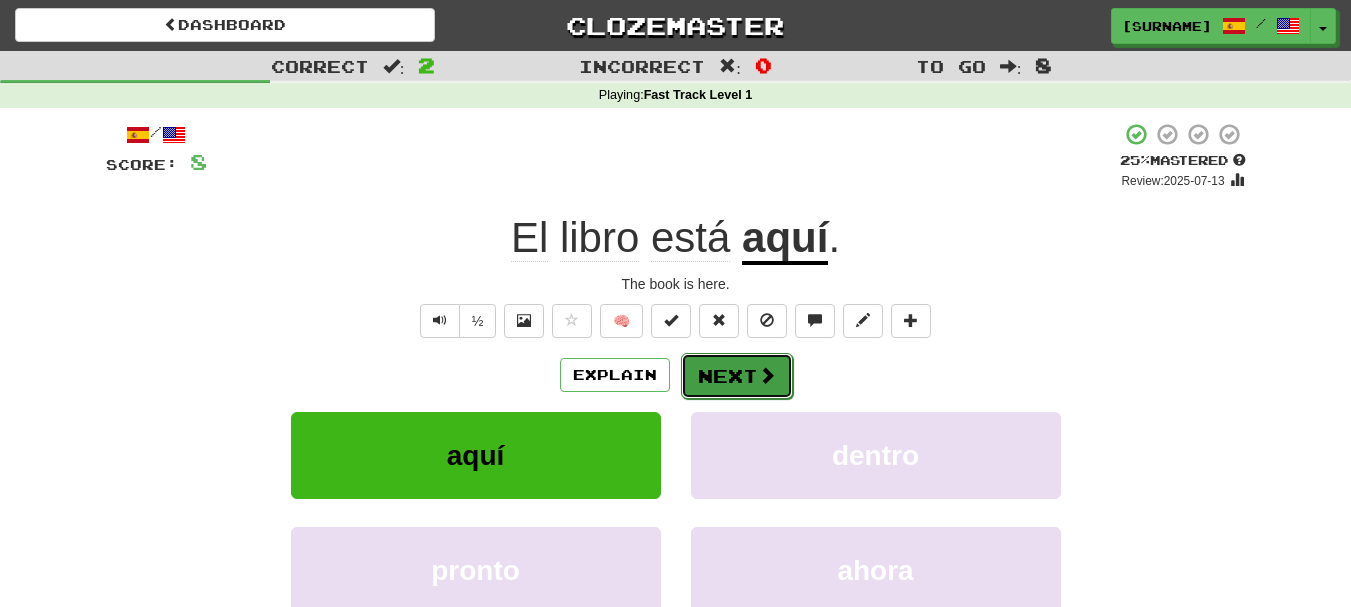 click on "Next" at bounding box center (737, 376) 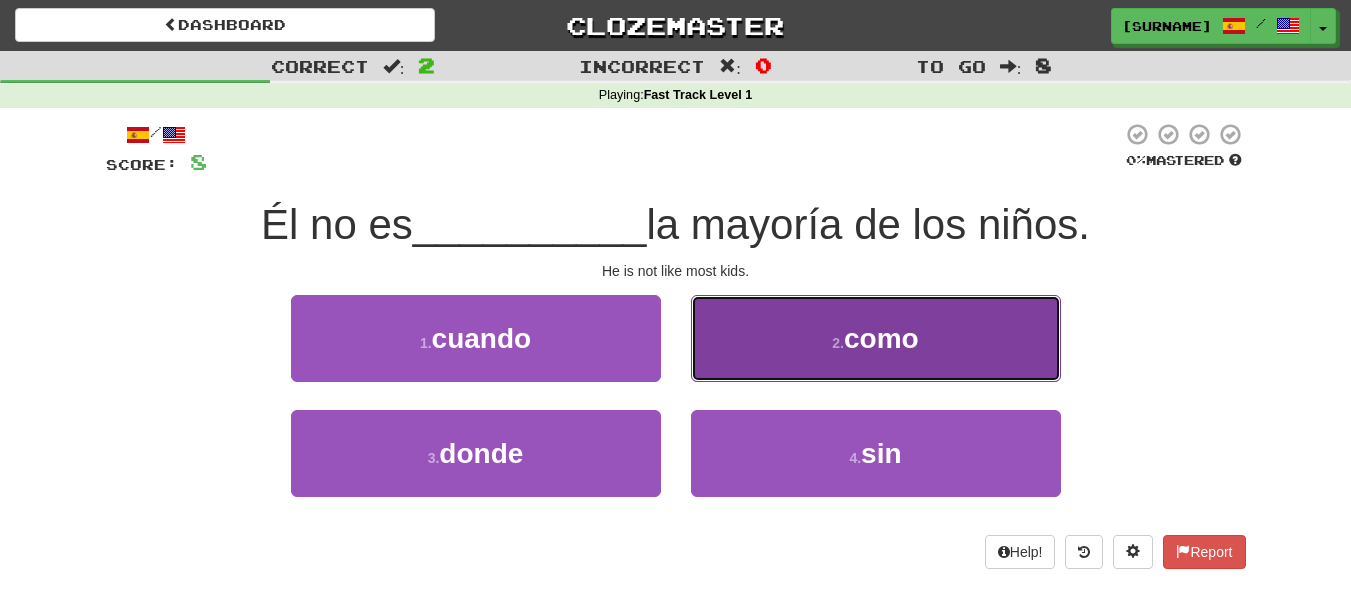 click on "2 .  como" at bounding box center (876, 338) 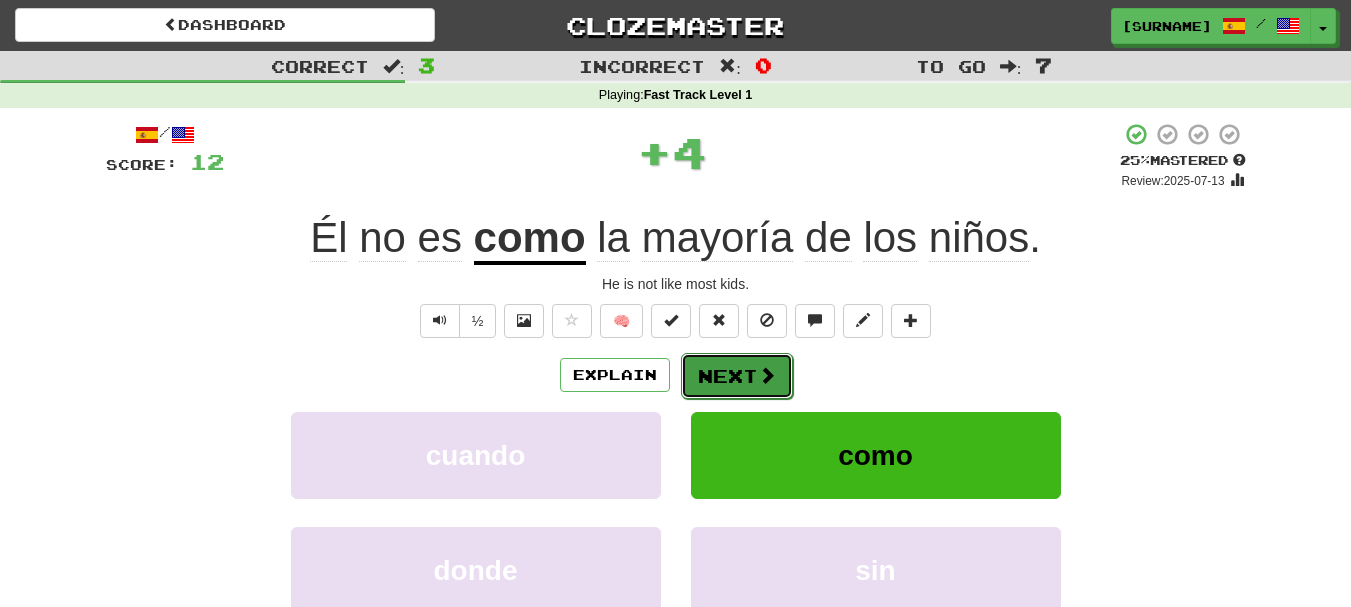 click on "Next" at bounding box center (737, 376) 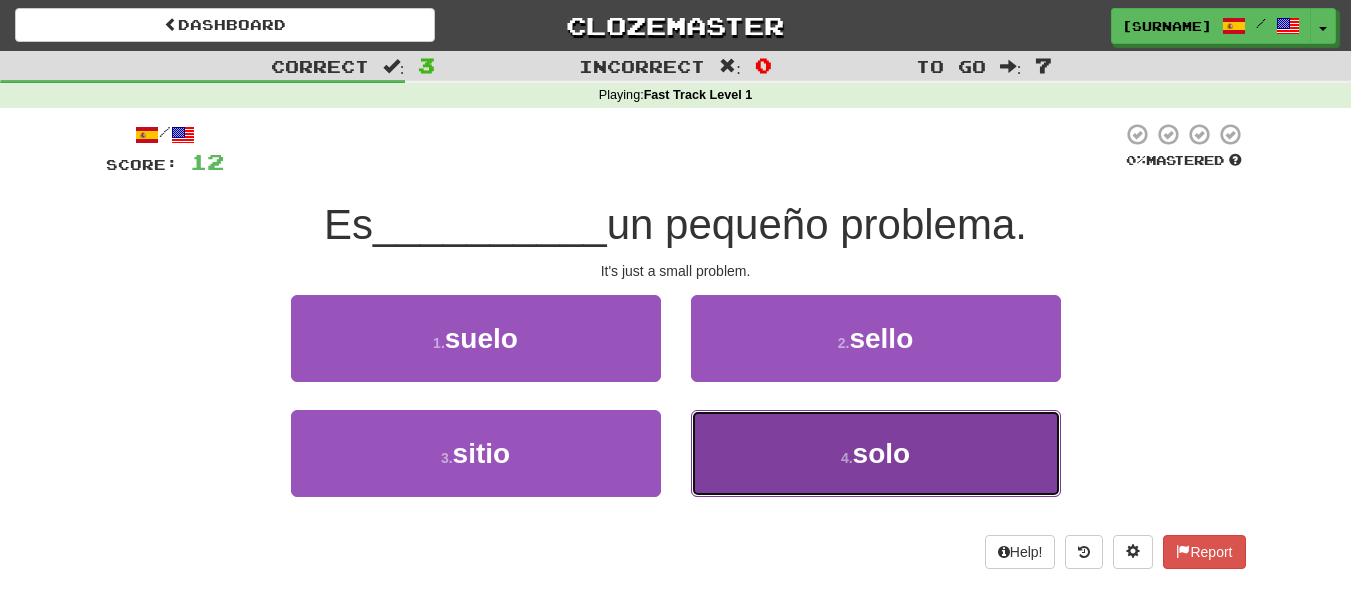 drag, startPoint x: 823, startPoint y: 467, endPoint x: 810, endPoint y: 460, distance: 14.764823 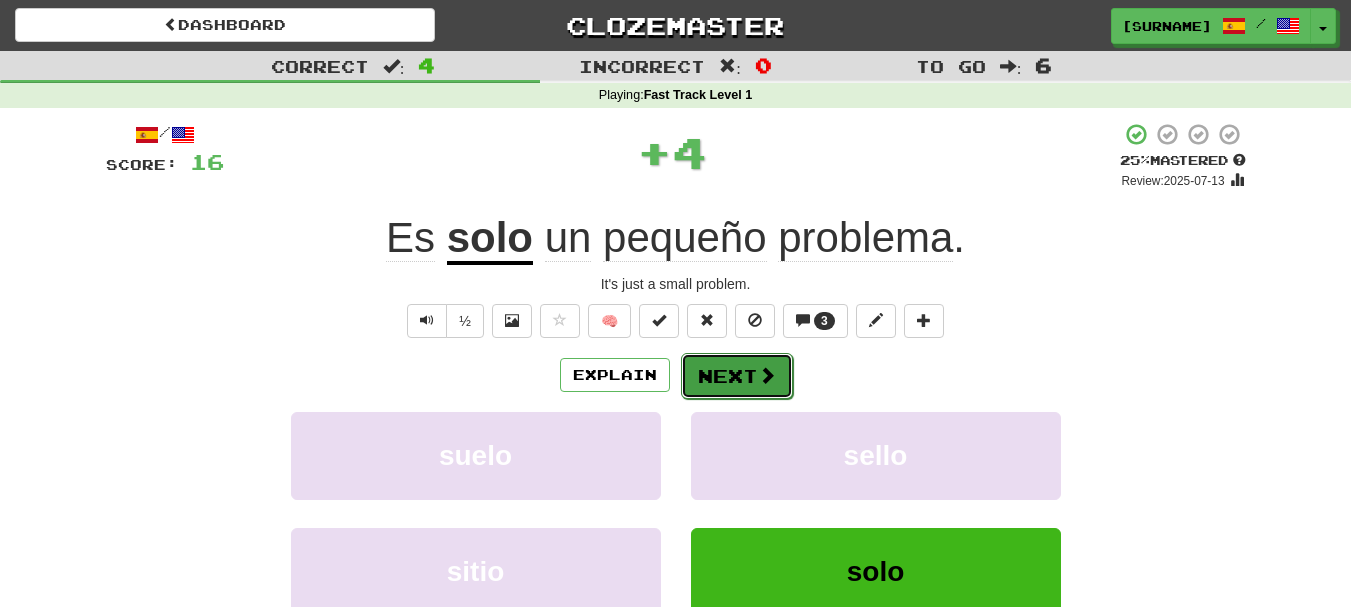 click on "Next" at bounding box center [737, 376] 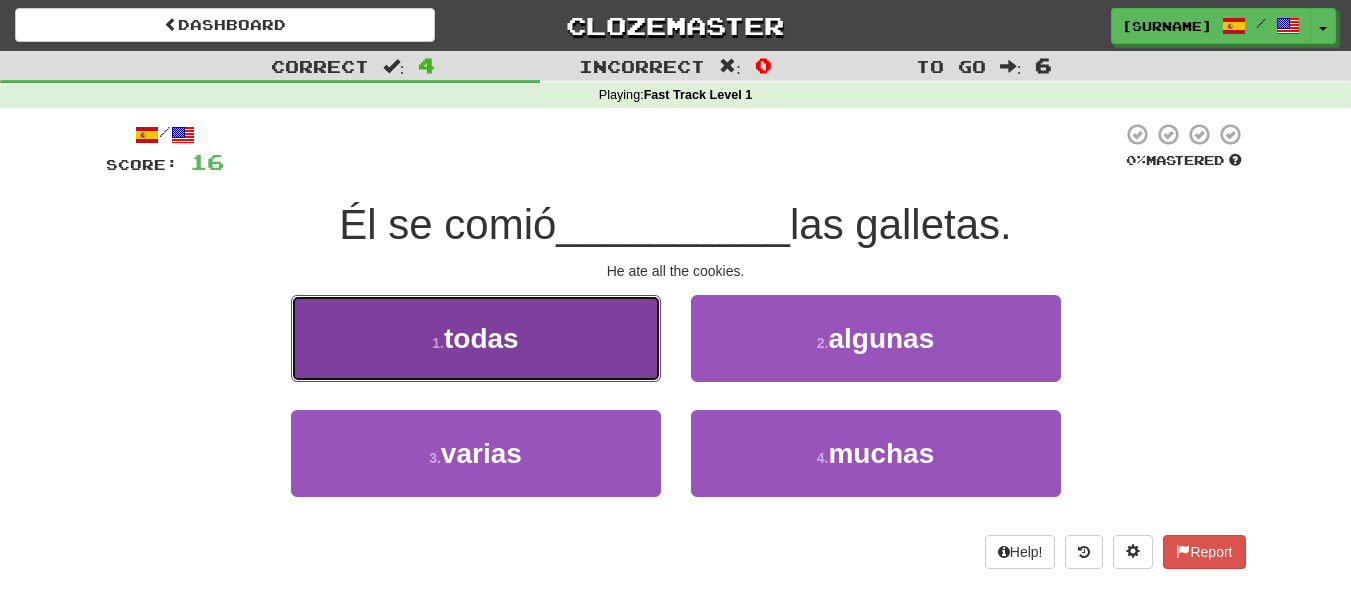 click on "todas" at bounding box center [481, 338] 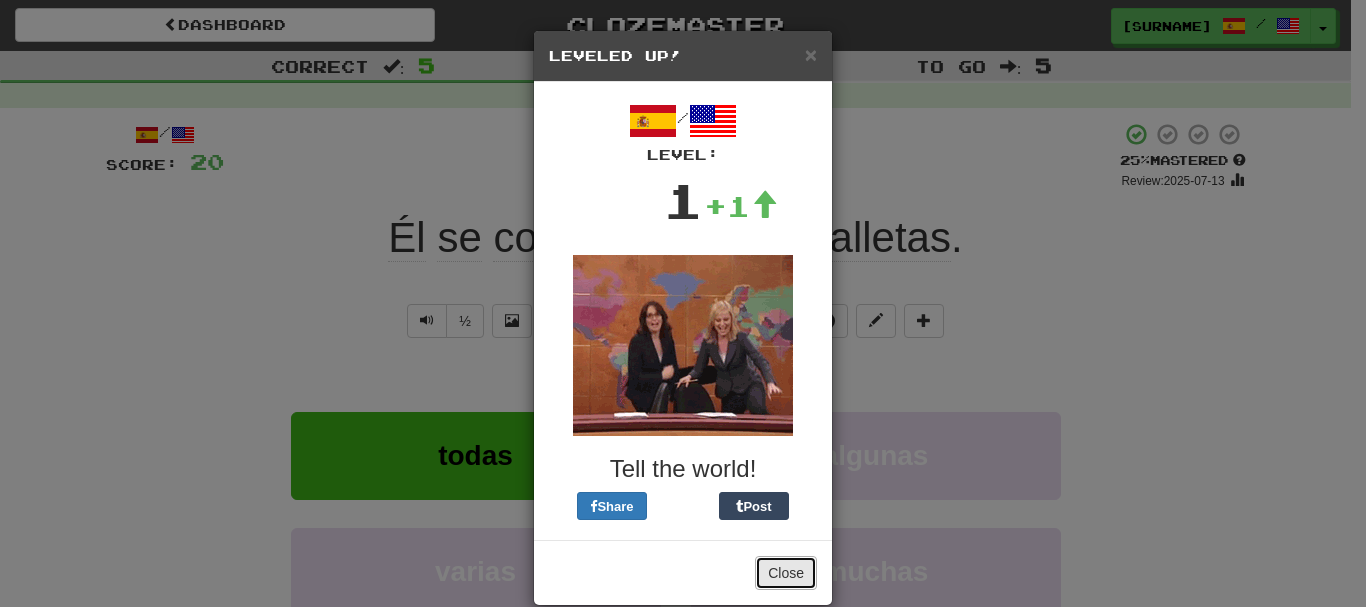 click on "Close" at bounding box center [786, 573] 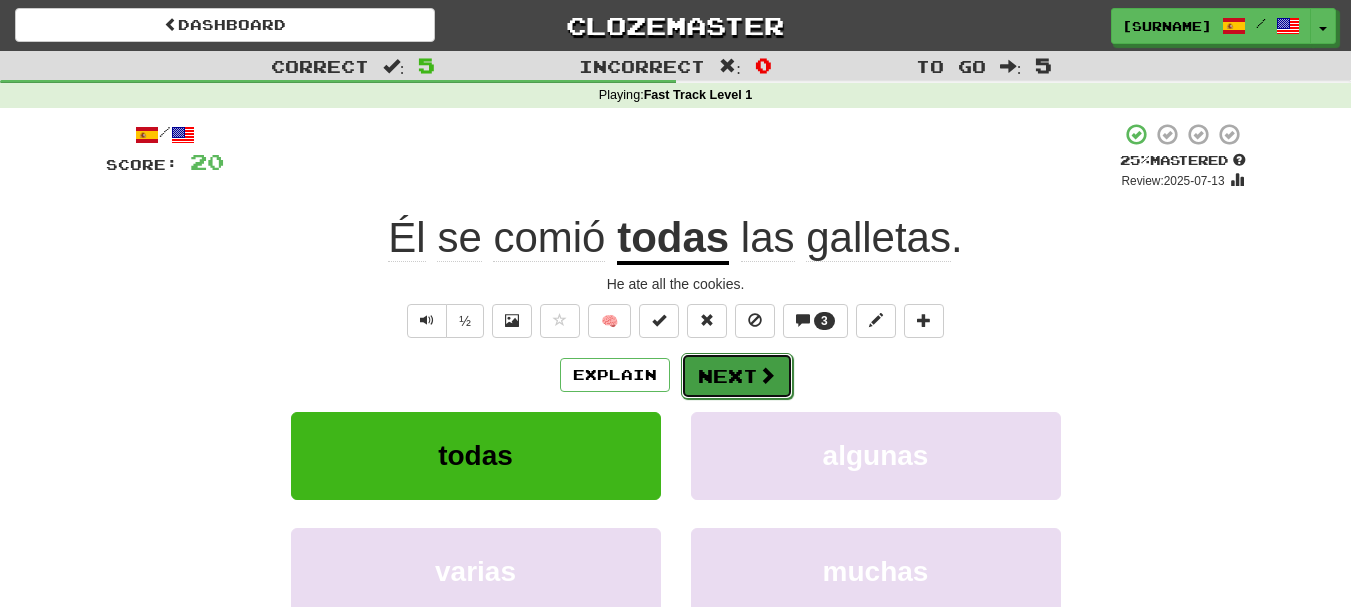 click on "Next" at bounding box center [737, 376] 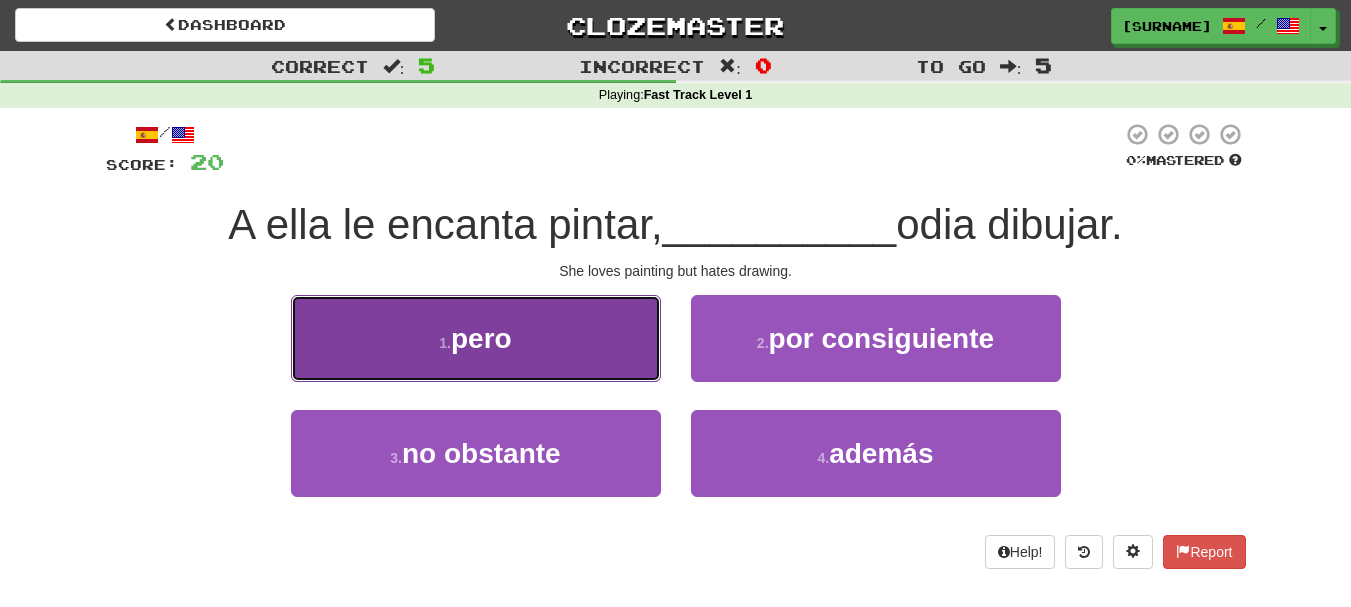 click on "1 .  pero" at bounding box center (476, 338) 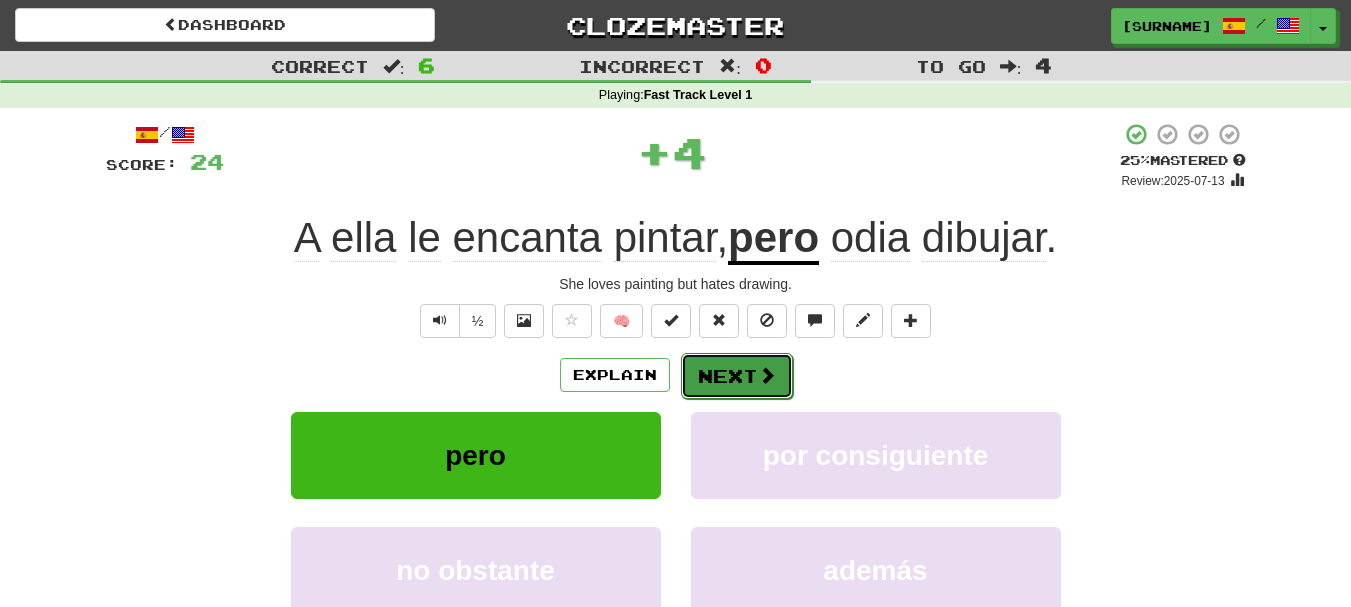 click on "Next" at bounding box center (737, 376) 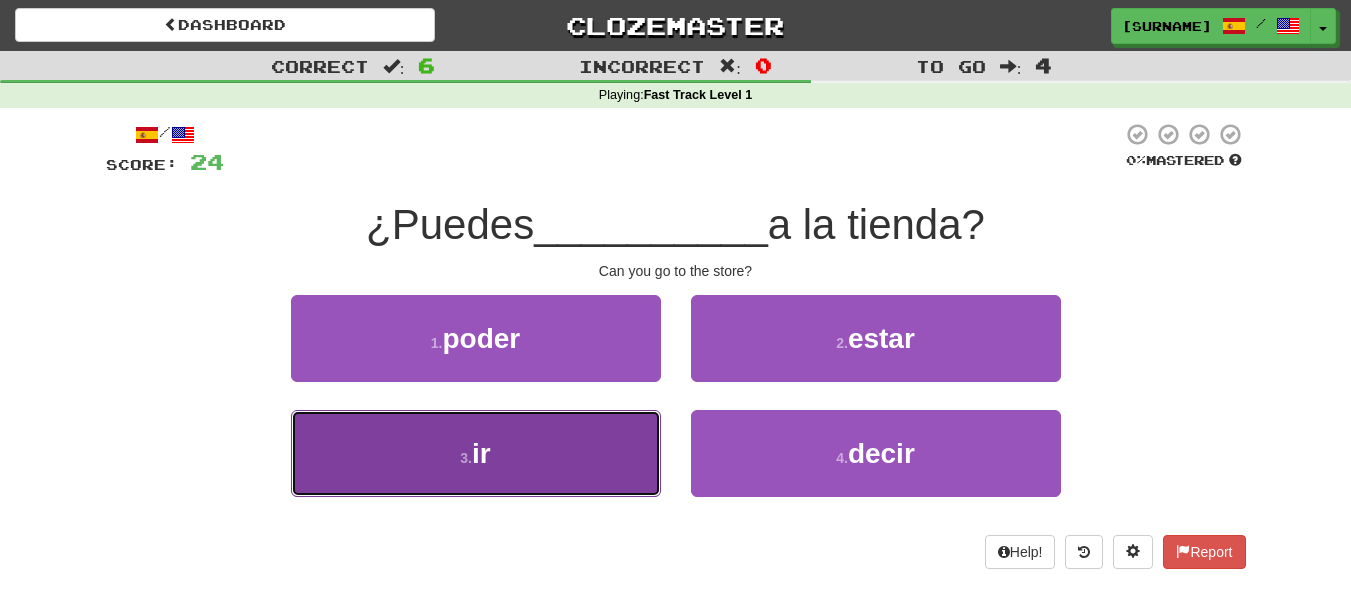 click on "3 .  ir" at bounding box center [476, 453] 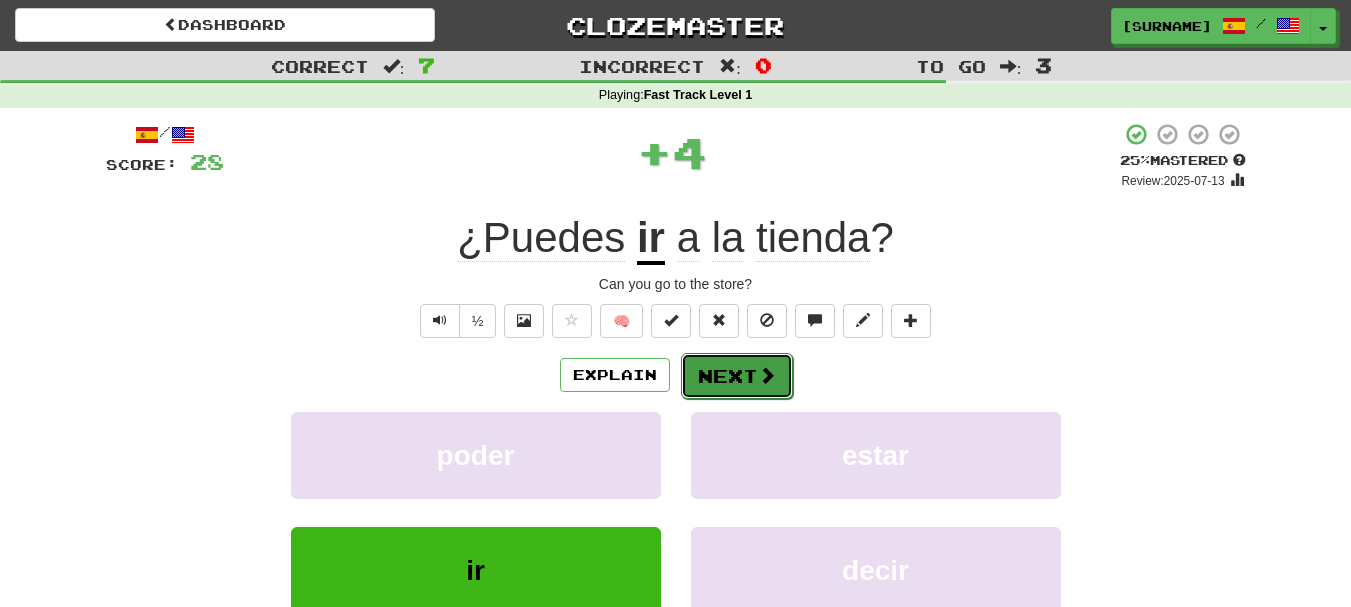 click on "Next" at bounding box center [737, 376] 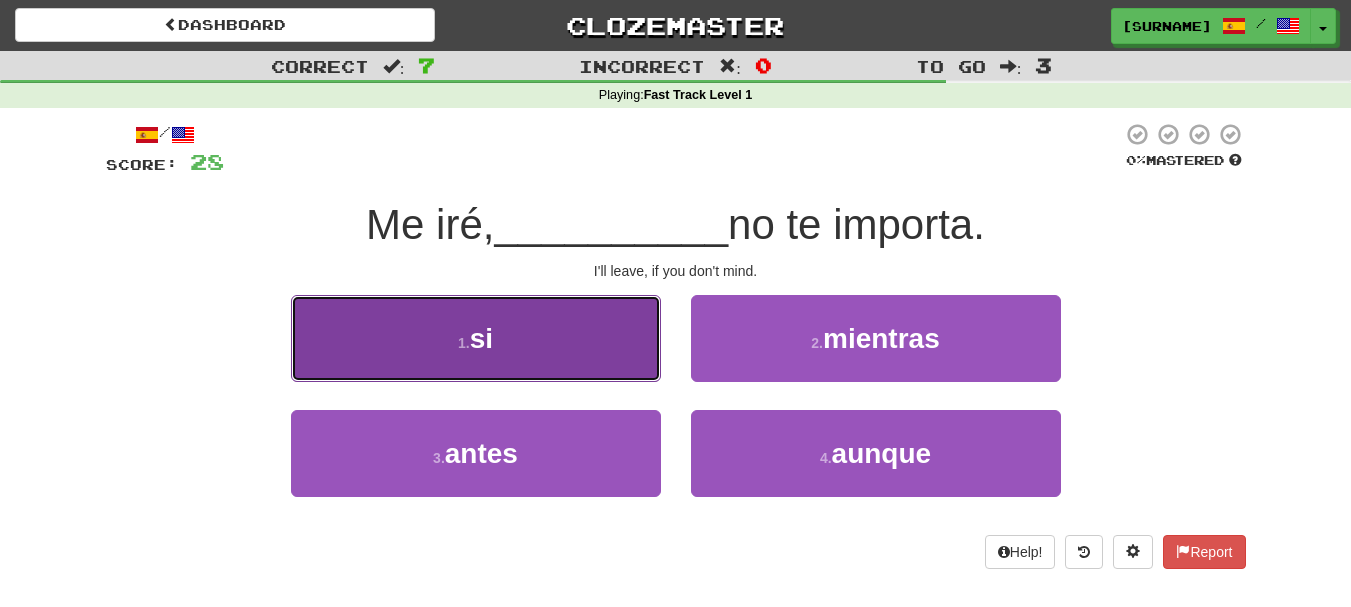 click on "1 .  si" at bounding box center (476, 338) 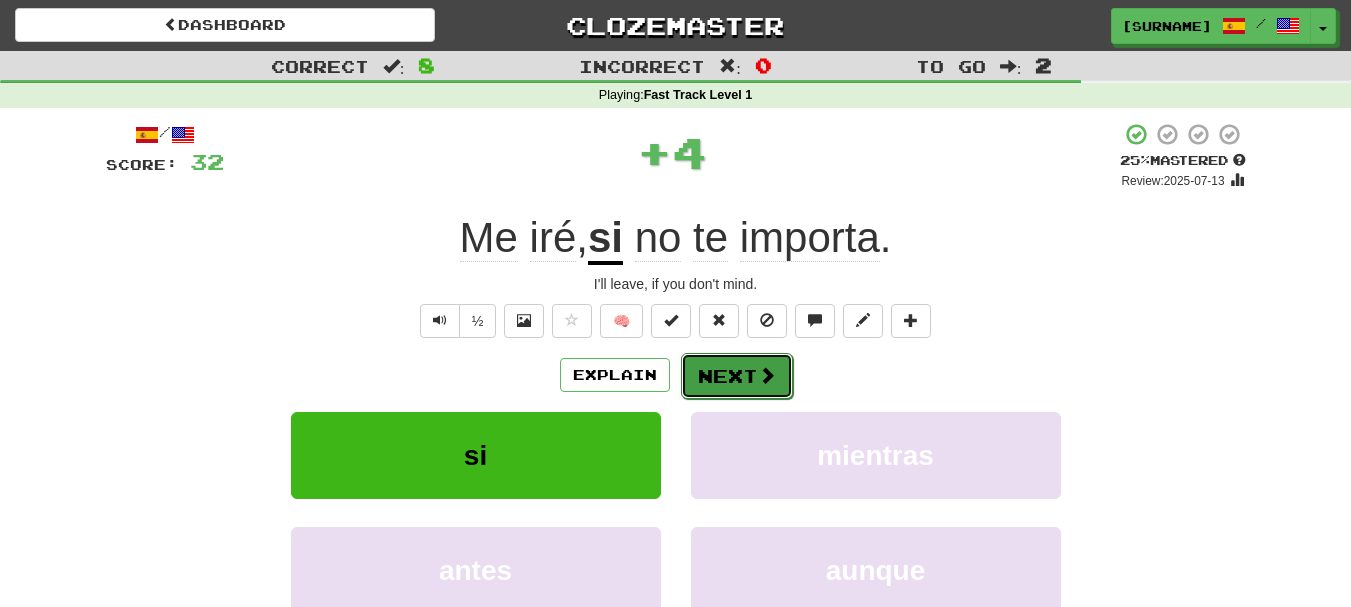 click on "Next" at bounding box center [737, 376] 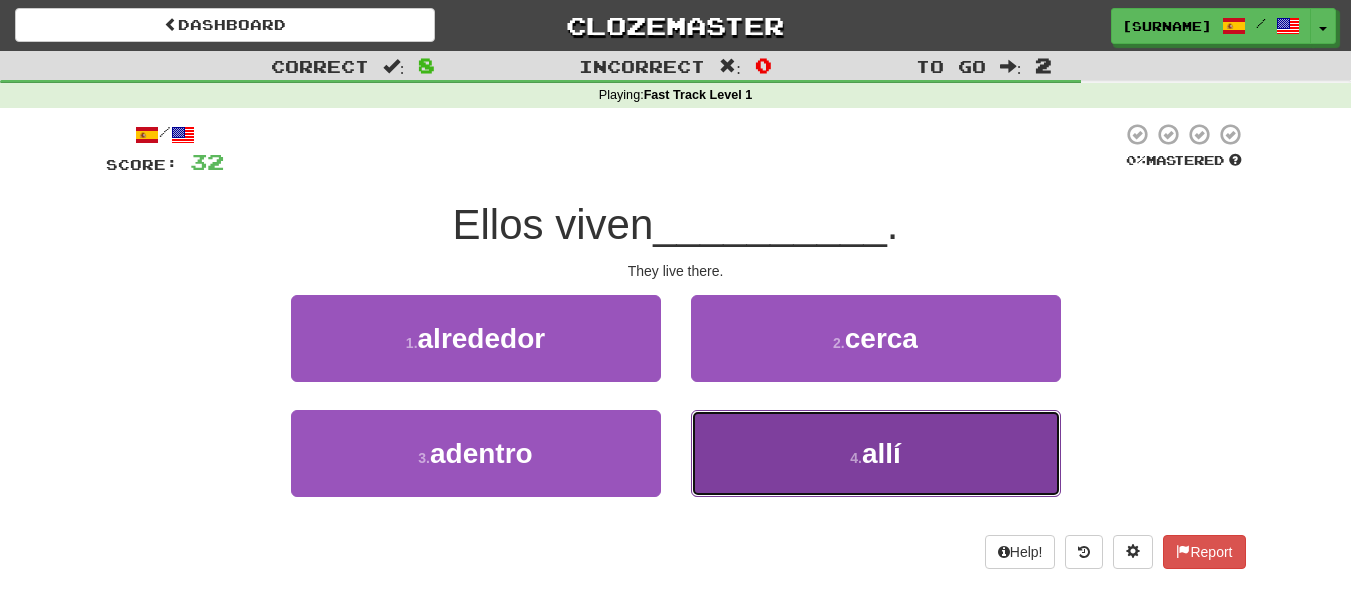 click on "4 .  allí" at bounding box center [876, 453] 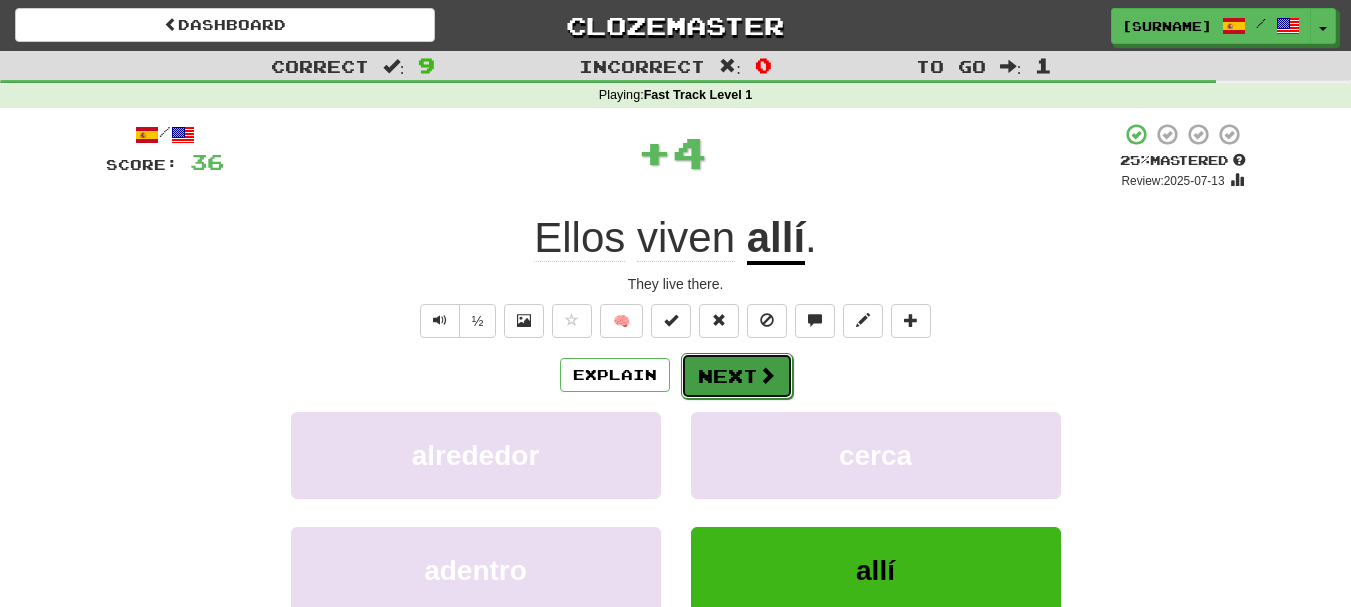 drag, startPoint x: 753, startPoint y: 398, endPoint x: 736, endPoint y: 387, distance: 20.248457 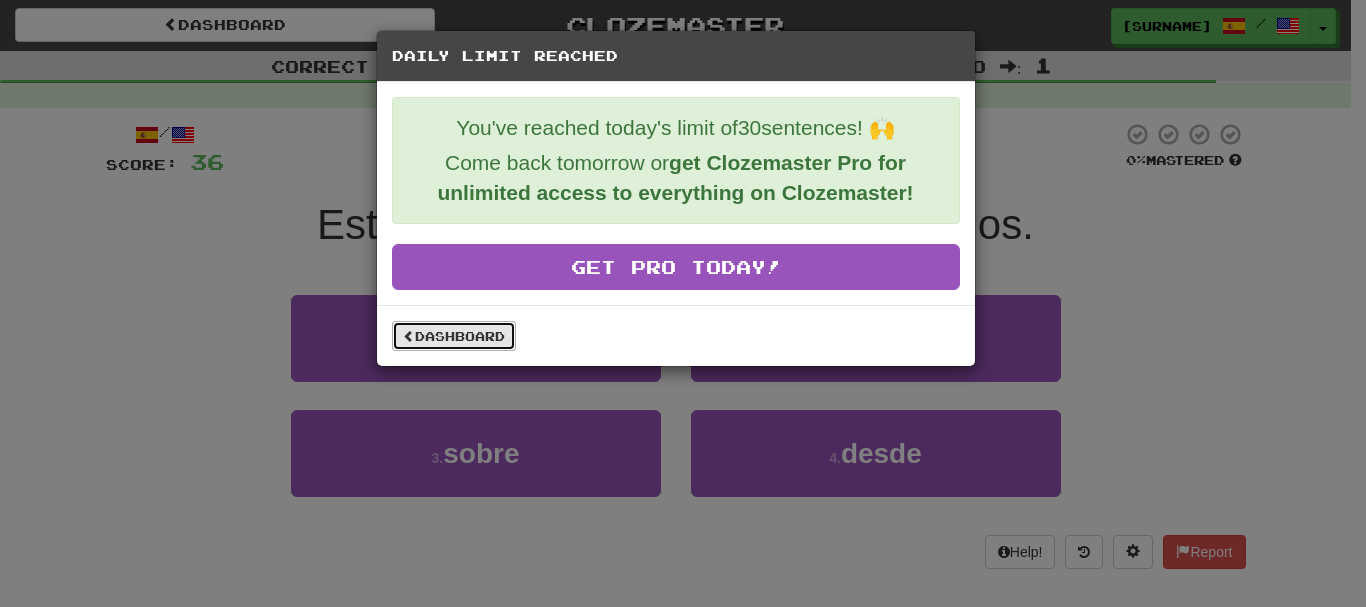 click on "Dashboard" at bounding box center (454, 336) 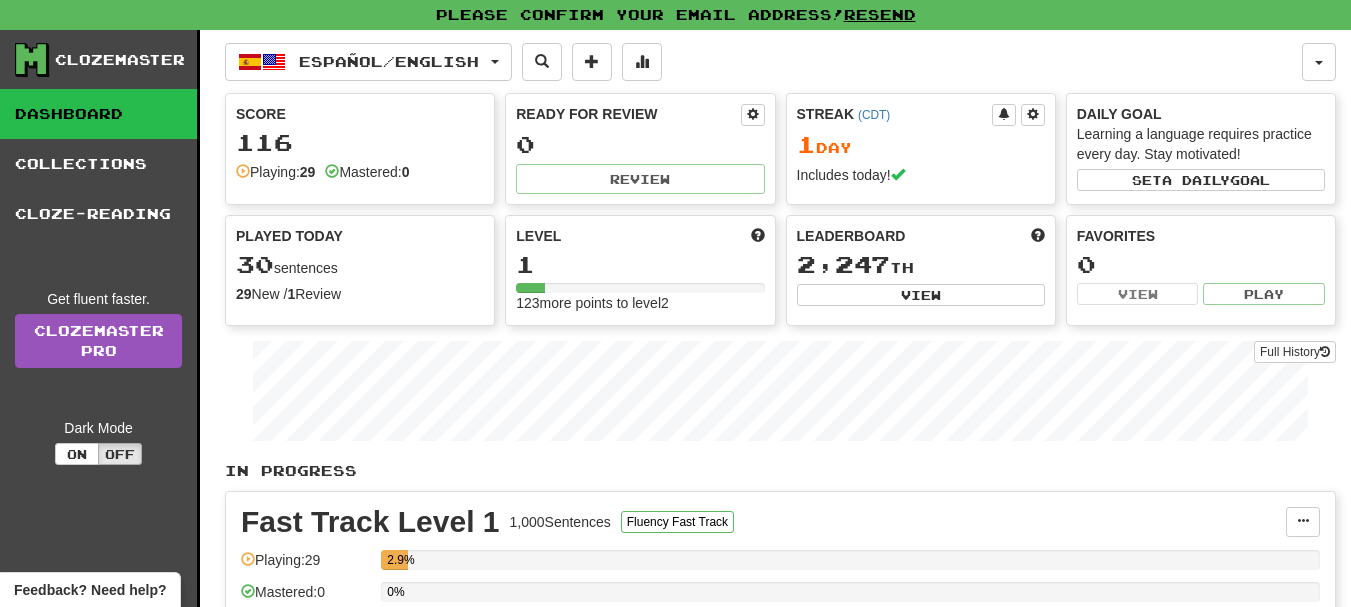 scroll, scrollTop: 0, scrollLeft: 0, axis: both 